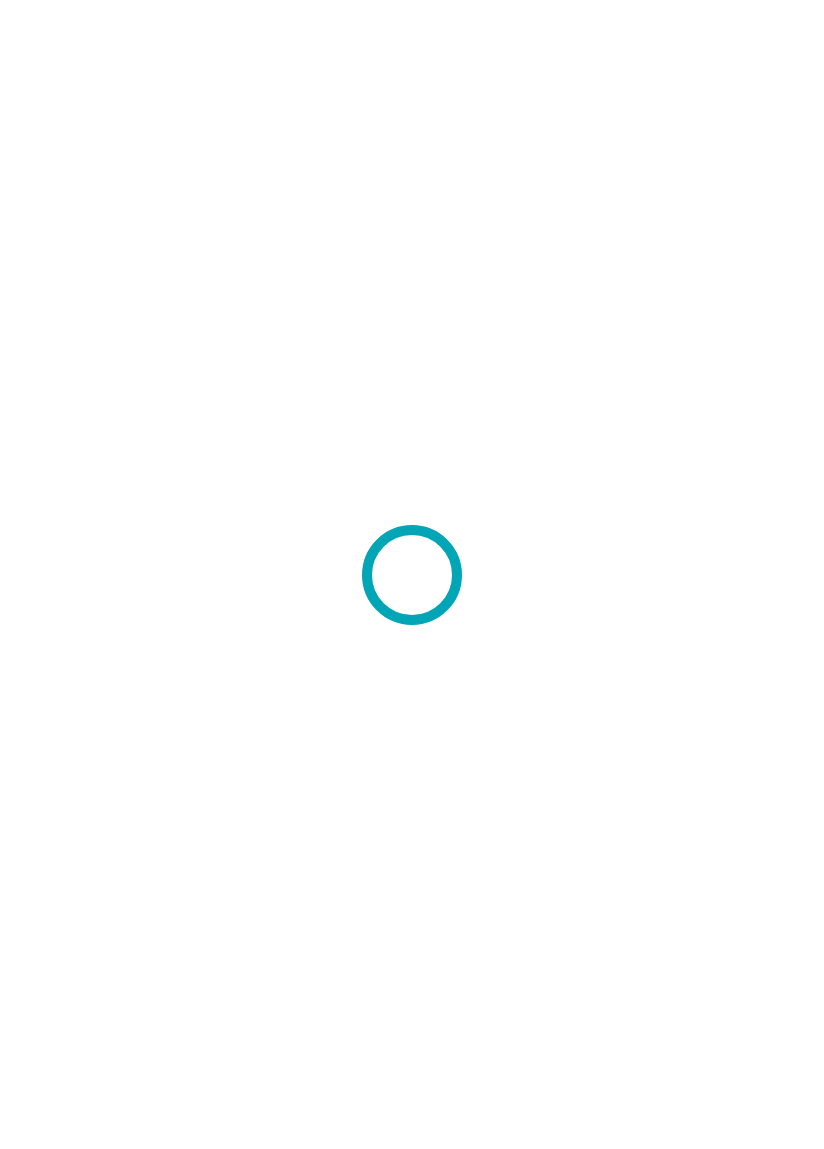 scroll, scrollTop: 0, scrollLeft: 0, axis: both 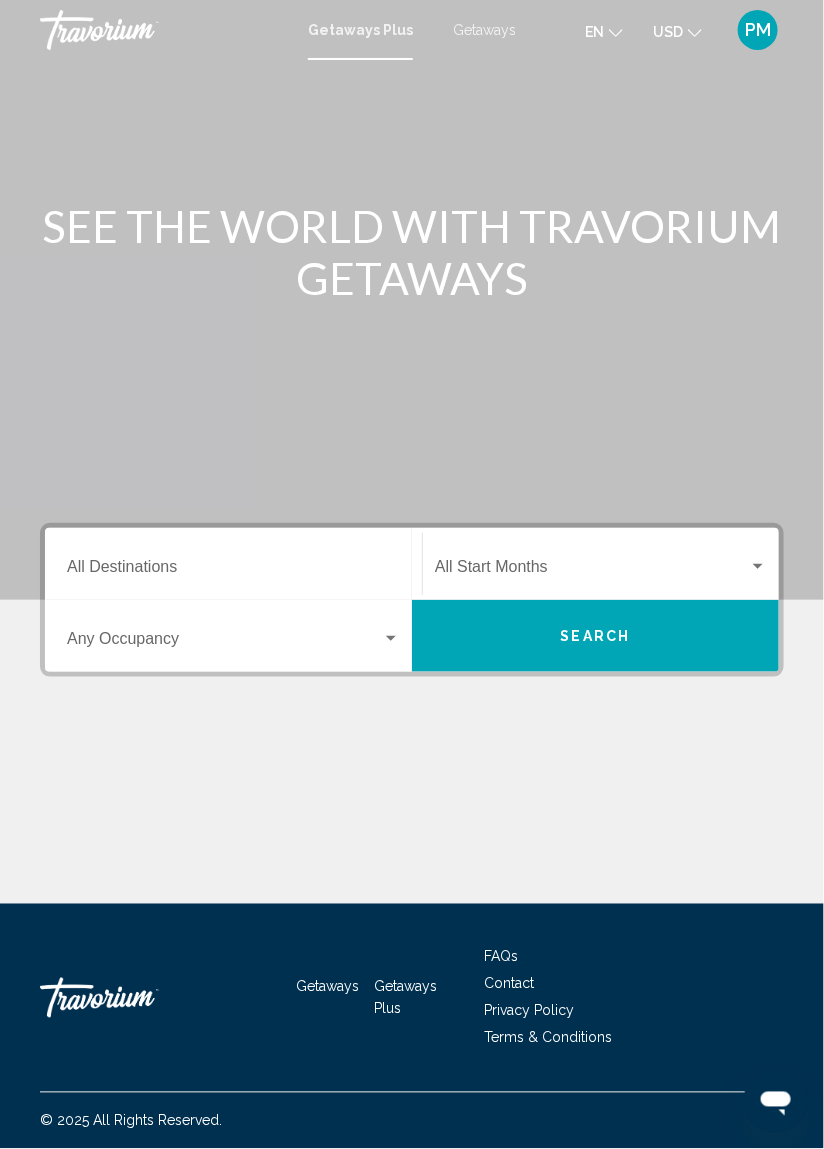 click on "Destination All Destinations" at bounding box center (233, 571) 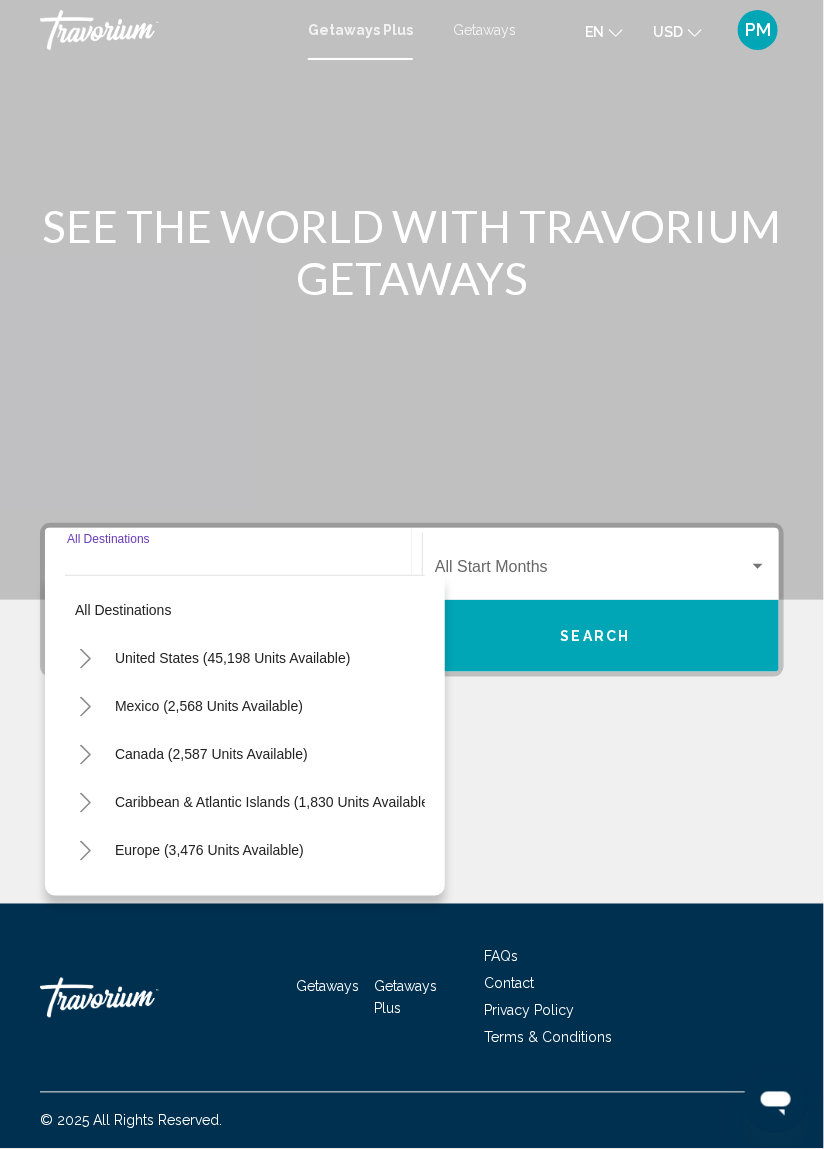 scroll, scrollTop: 96, scrollLeft: 0, axis: vertical 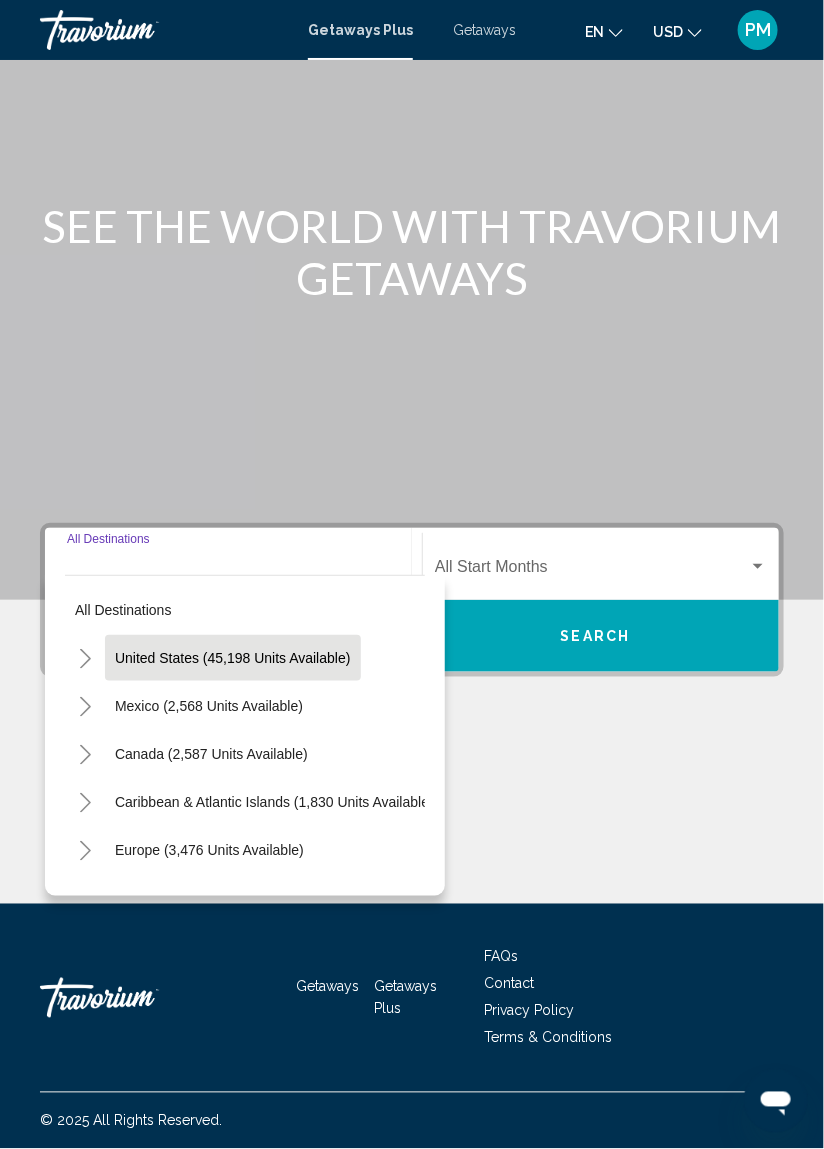 click on "United States (45,198 units available)" at bounding box center (209, 706) 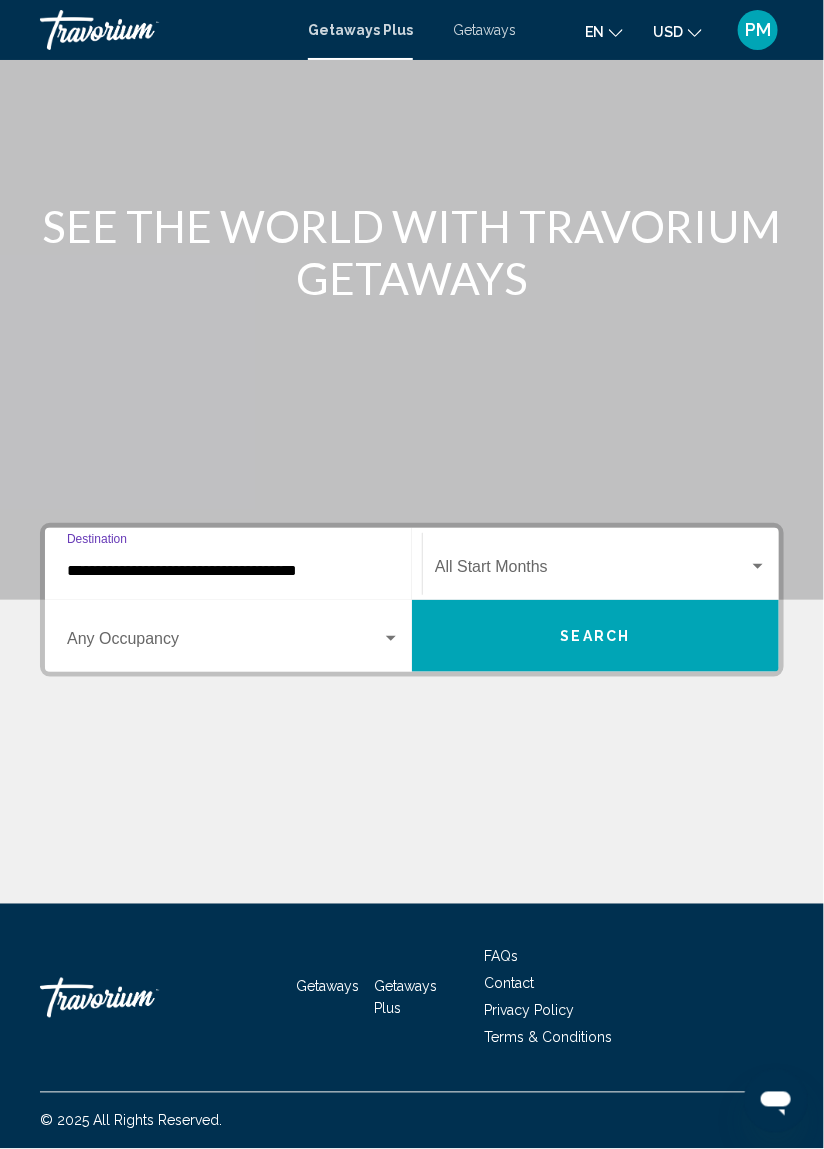 click at bounding box center (758, 566) 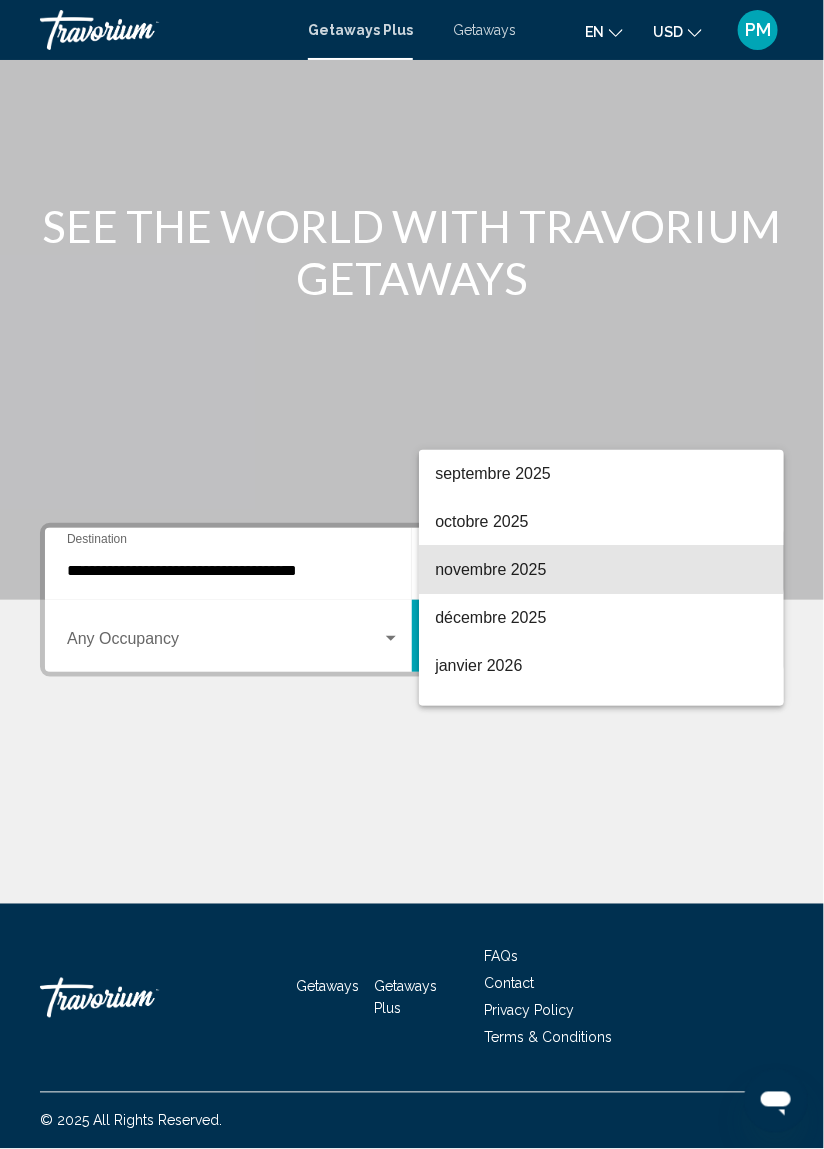 scroll, scrollTop: 106, scrollLeft: 0, axis: vertical 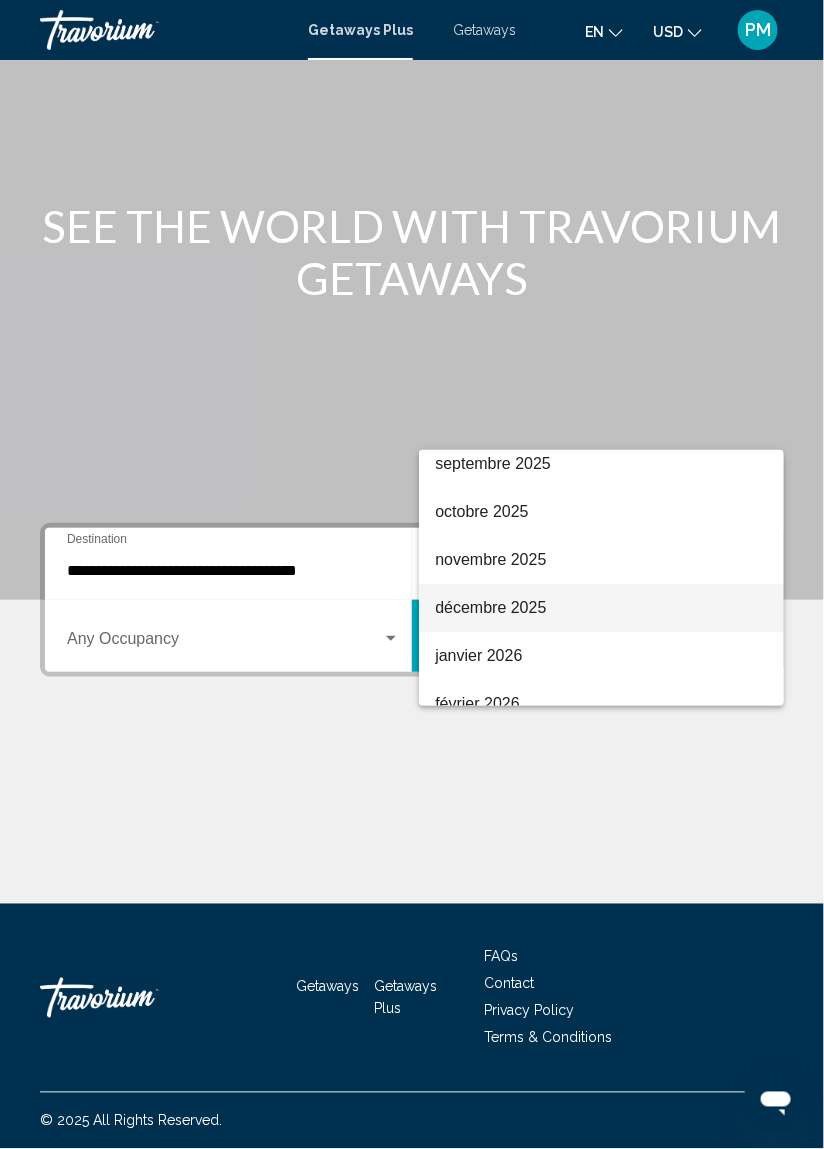 click on "décembre 2025" at bounding box center (601, 608) 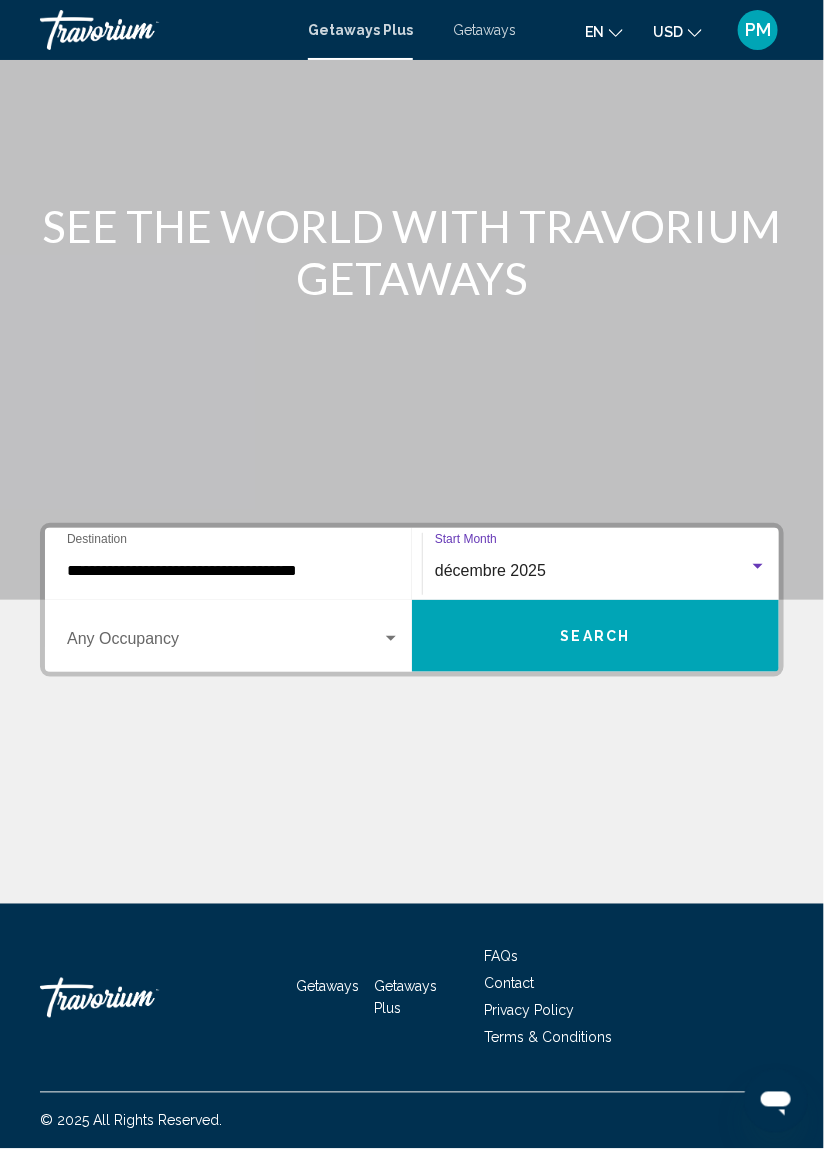 click at bounding box center (224, 643) 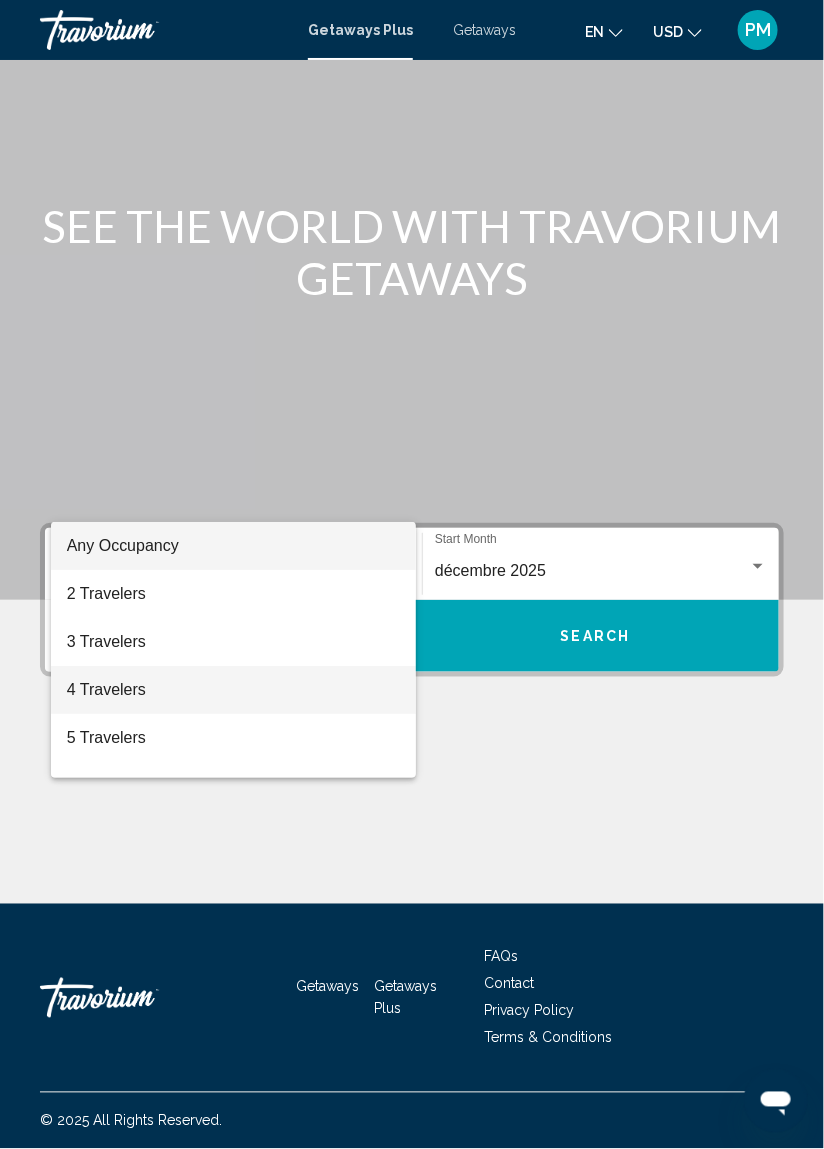 click on "4 Travelers" at bounding box center [234, 690] 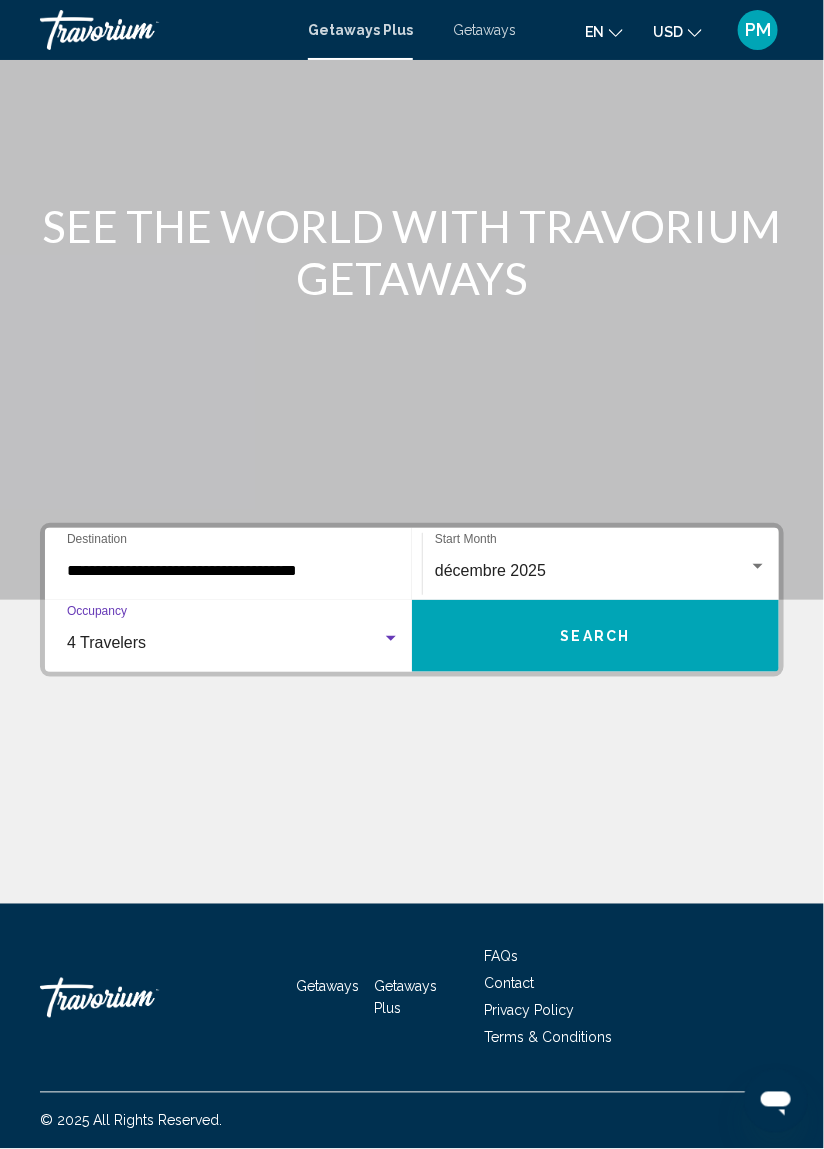 click on "Search" at bounding box center [596, 637] 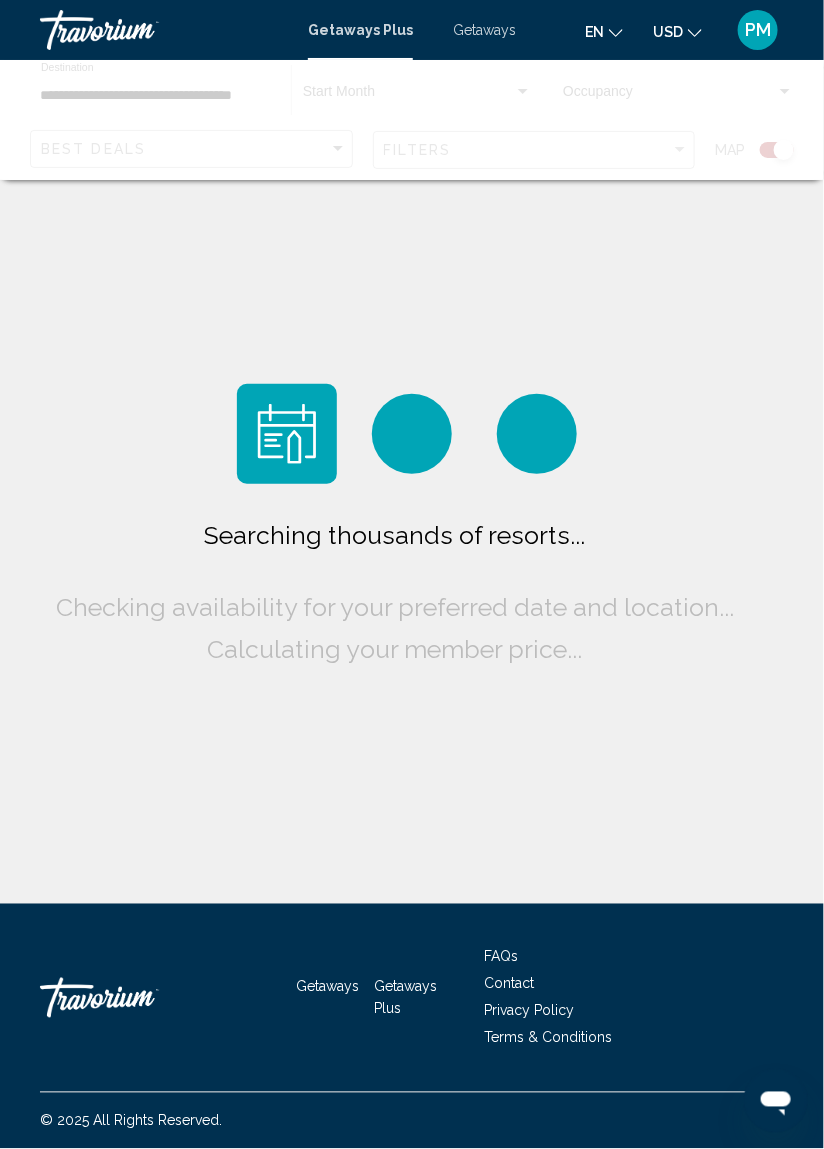 scroll, scrollTop: 0, scrollLeft: 0, axis: both 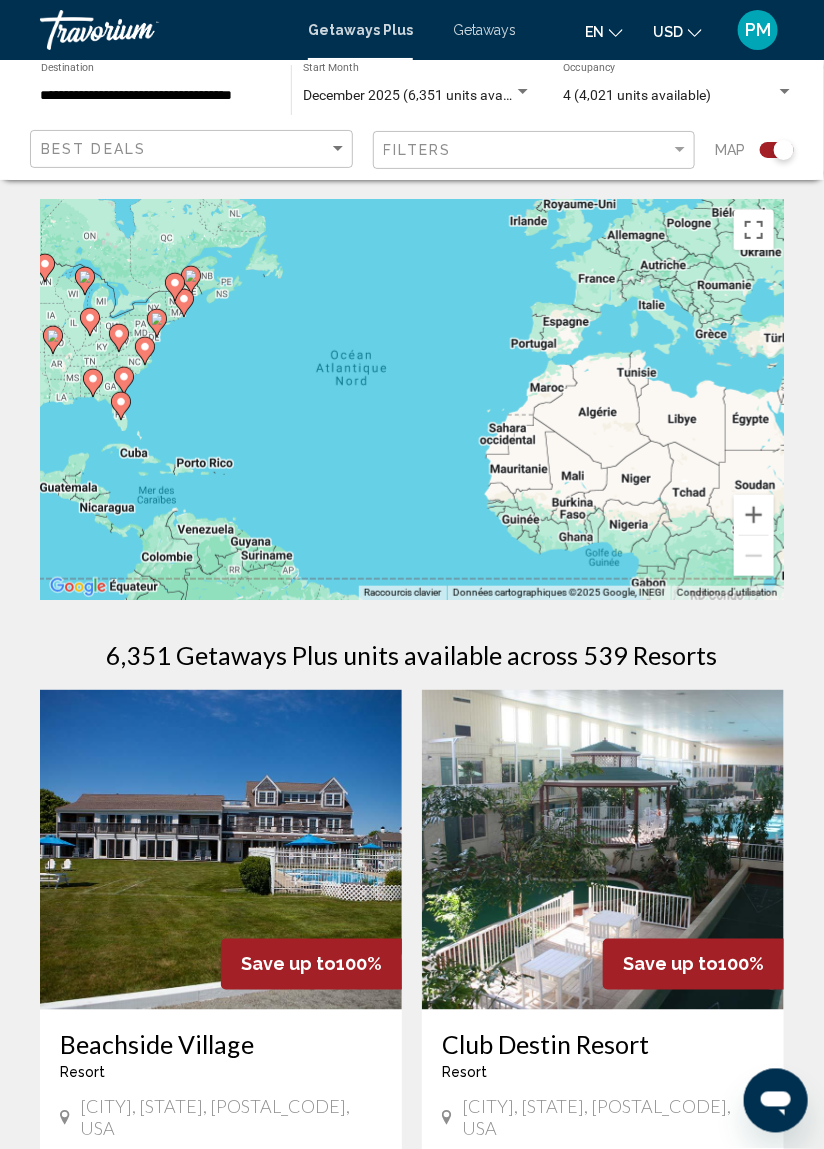 click at bounding box center [785, 92] 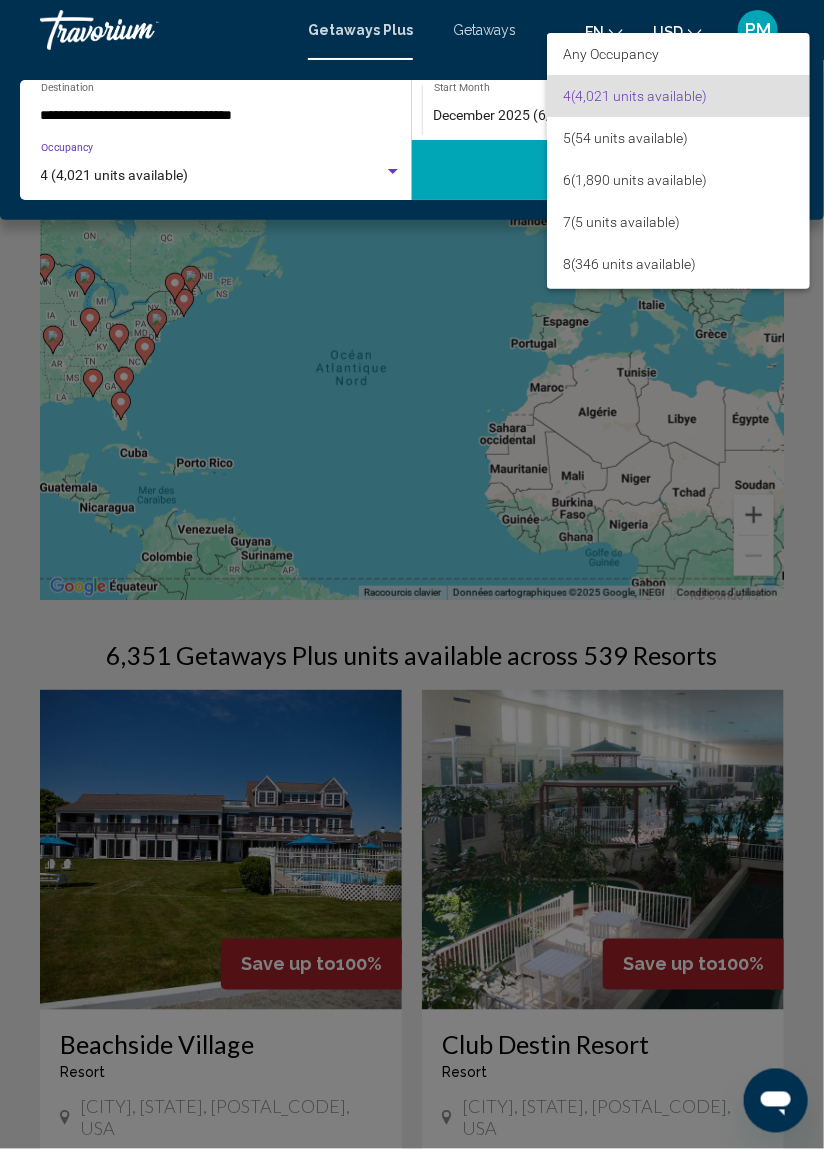 click at bounding box center (412, 574) 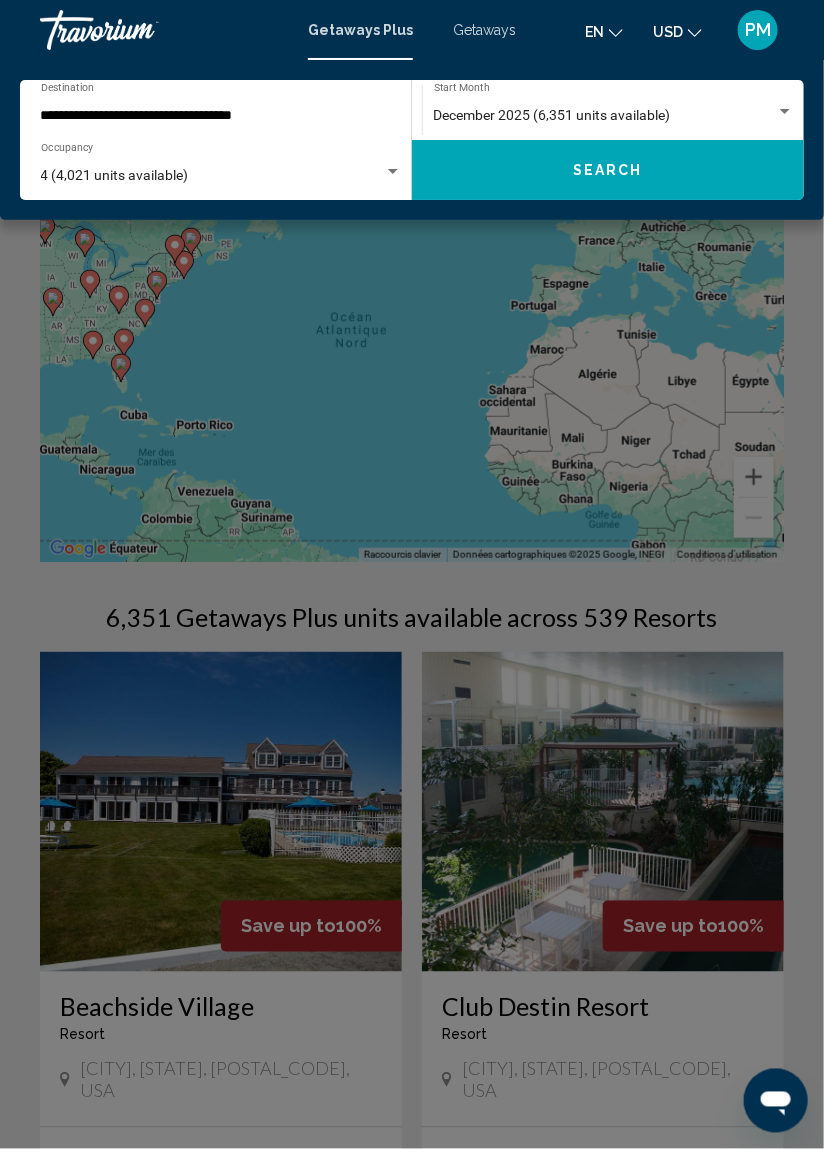 scroll, scrollTop: 0, scrollLeft: 0, axis: both 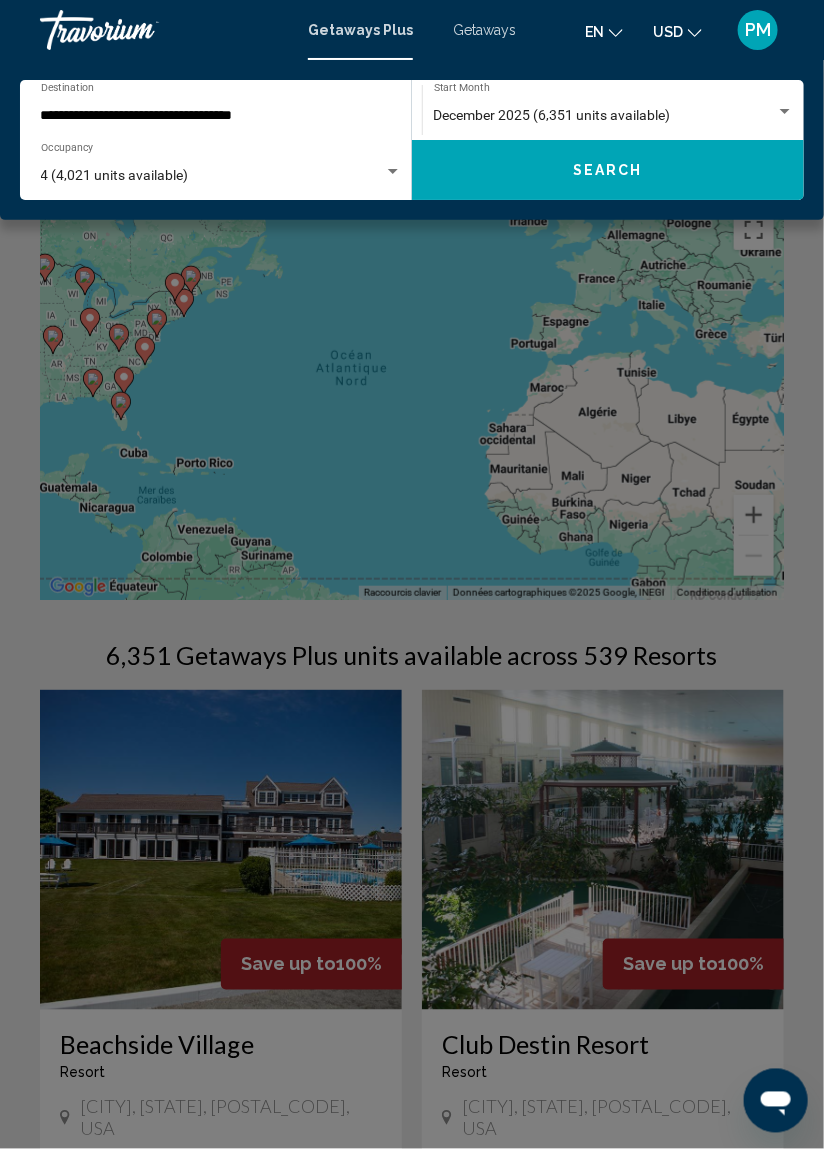click 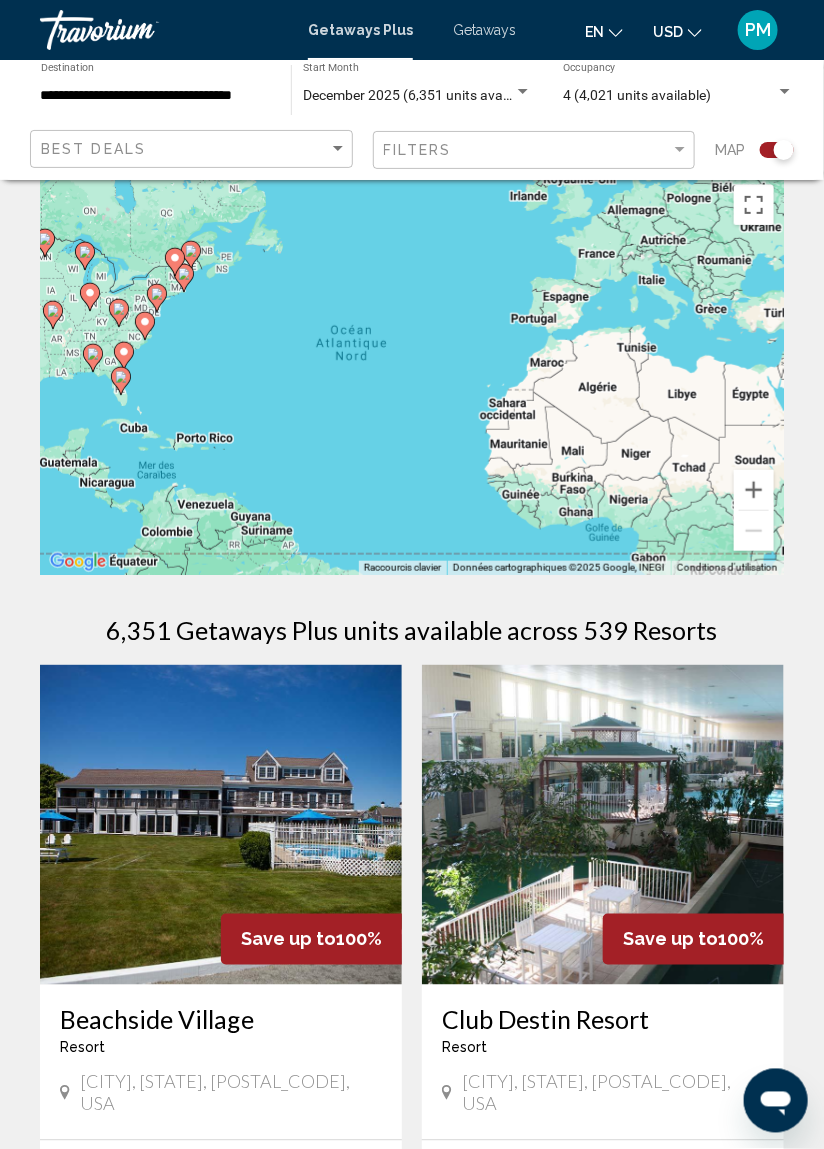 scroll, scrollTop: 0, scrollLeft: 0, axis: both 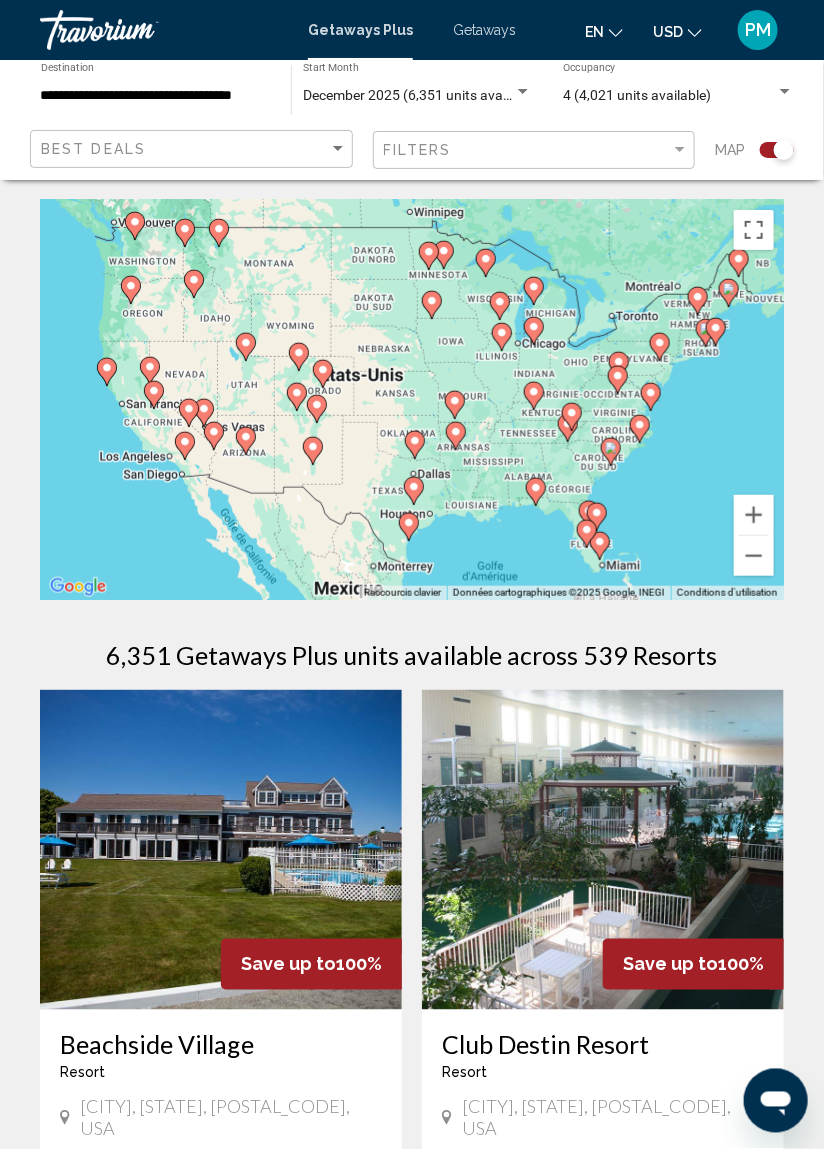 click on "Pour activer le glissement avec le clavier, appuyez sur Alt+Entrée. Une fois ce mode activé, utilisez les touches fléchées pour déplacer le repère. Pour valider le déplacement, appuyez sur Entrée. Pour annuler, appuyez sur Échap." at bounding box center [412, 400] 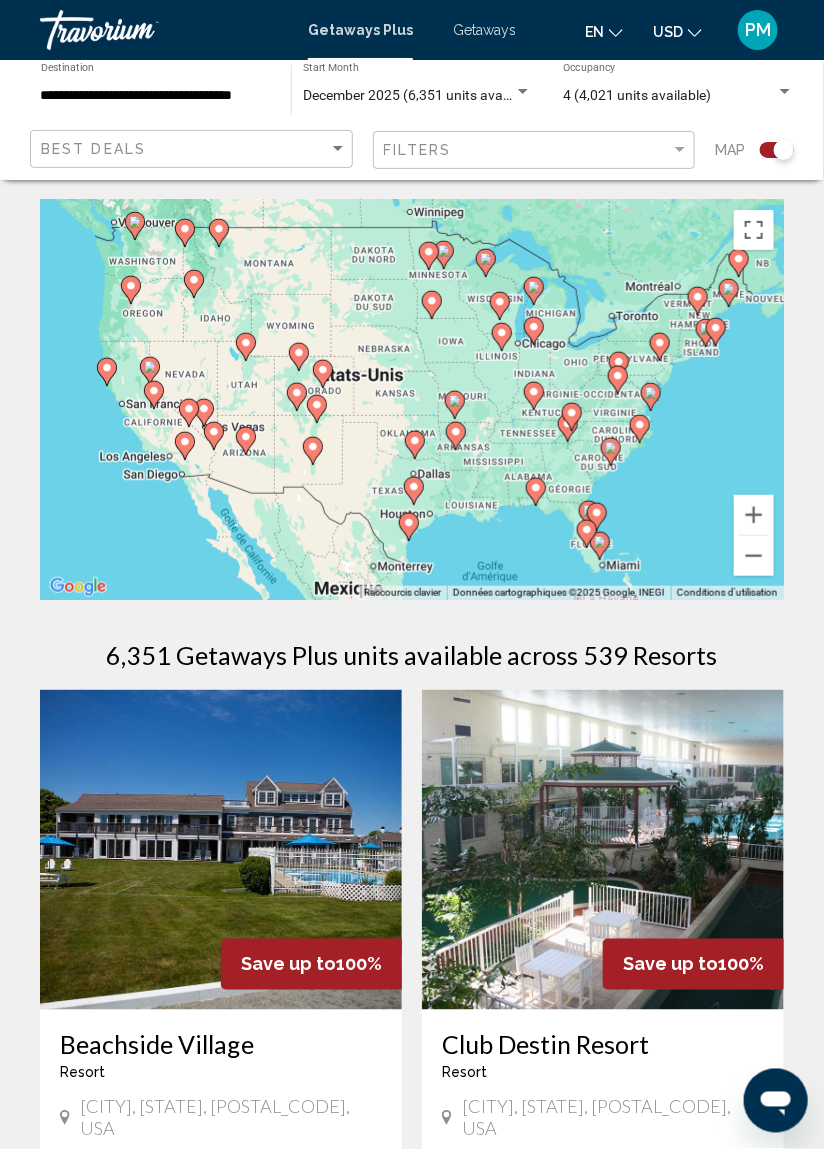 click on "Pour activer le glissement avec le clavier, appuyez sur Alt+Entrée. Une fois ce mode activé, utilisez les touches fléchées pour déplacer le repère. Pour valider le déplacement, appuyez sur Entrée. Pour annuler, appuyez sur Échap." at bounding box center (412, 400) 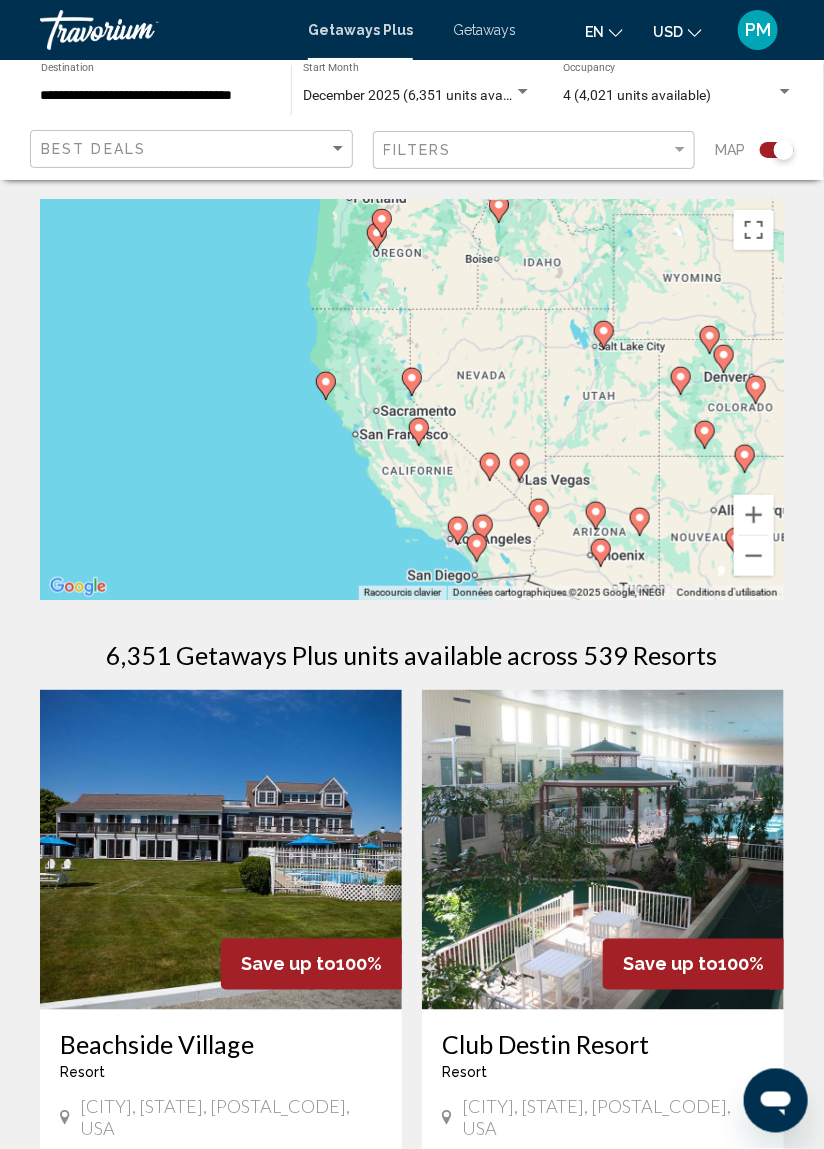 click on "Pour activer le glissement avec le clavier, appuyez sur Alt+Entrée. Une fois ce mode activé, utilisez les touches fléchées pour déplacer le repère. Pour valider le déplacement, appuyez sur Entrée. Pour annuler, appuyez sur Échap." at bounding box center (412, 400) 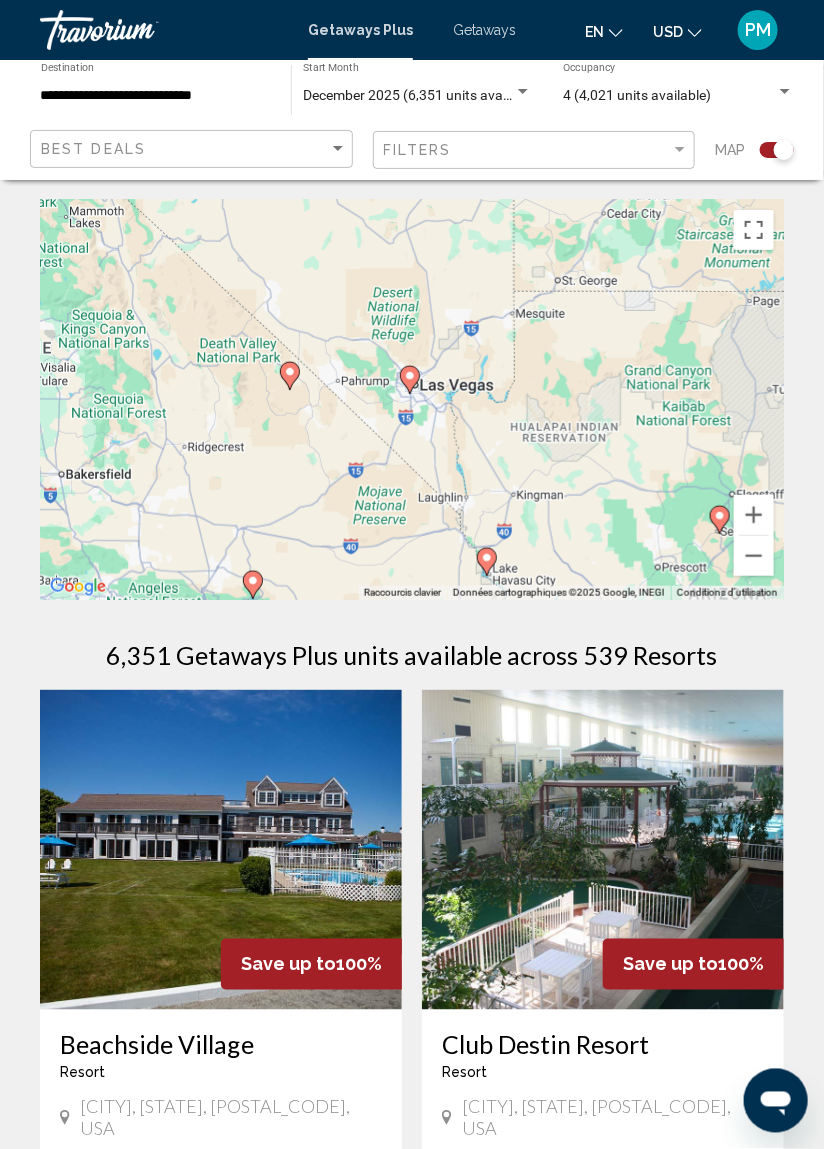 type on "**********" 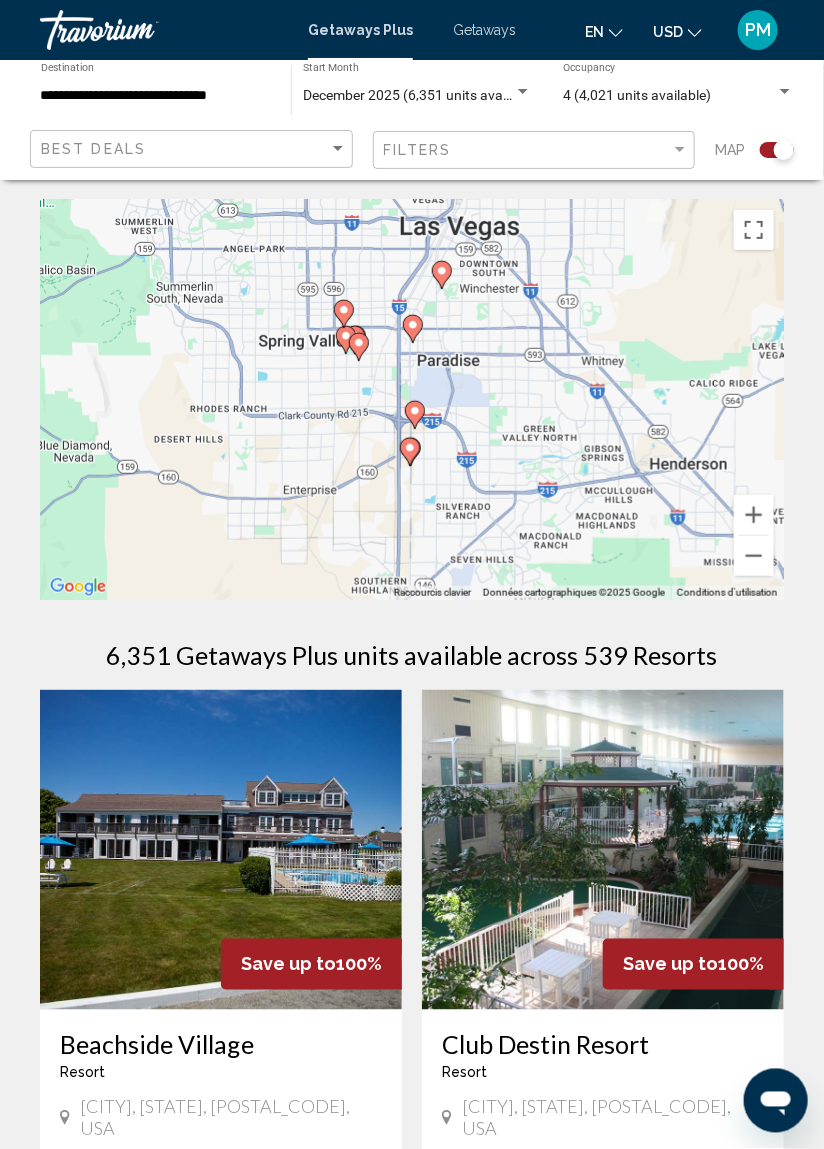 click 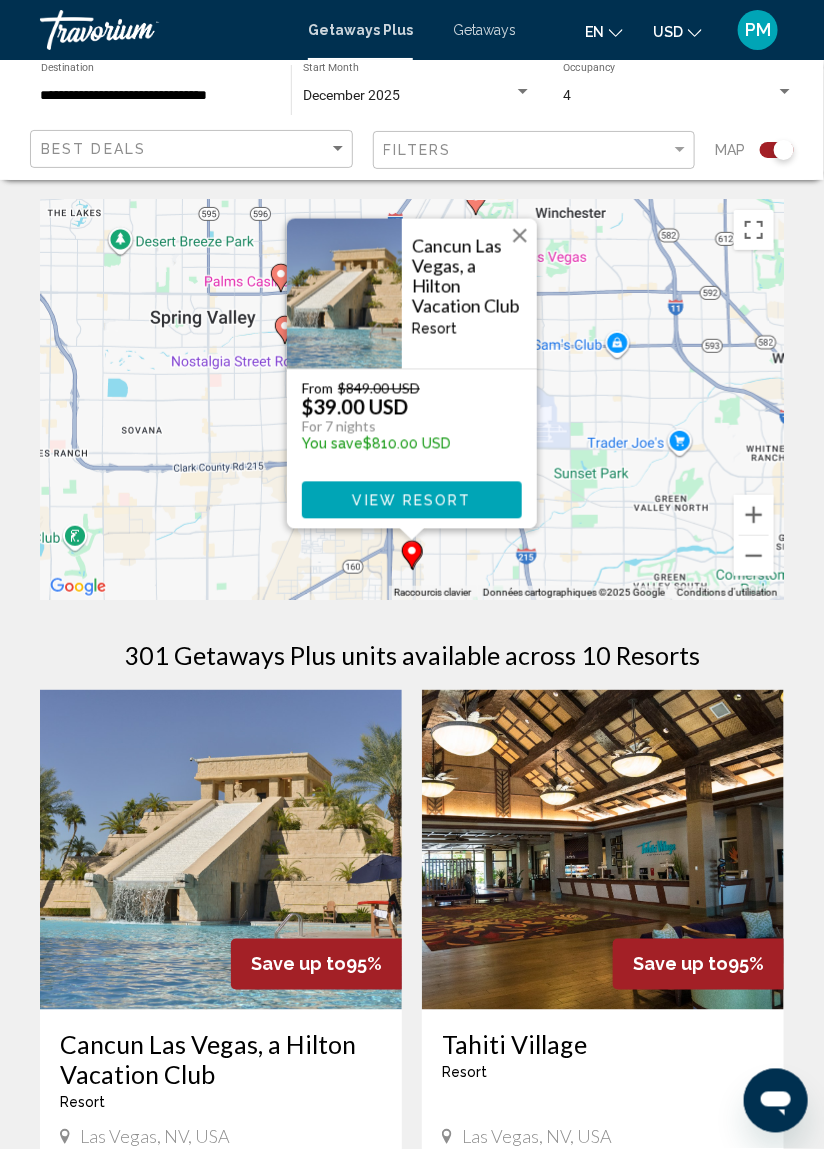 click at bounding box center [520, 236] 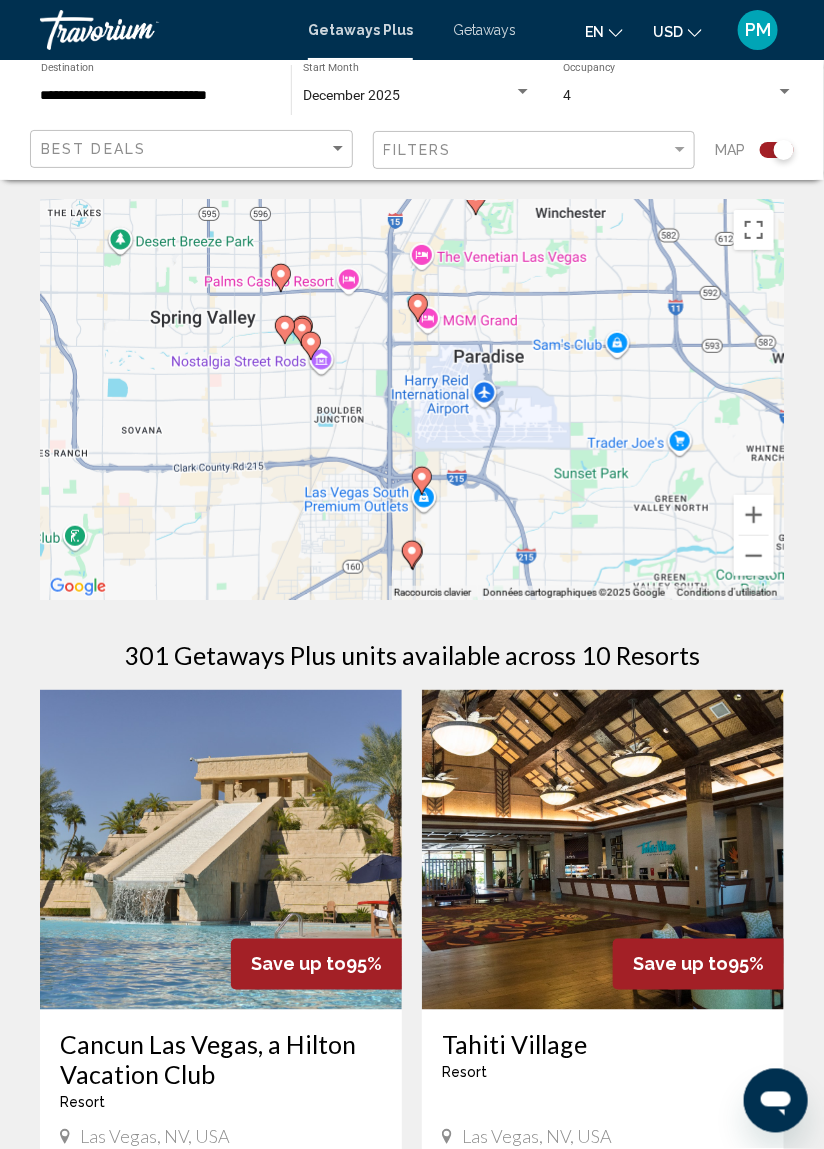 click on "Pour naviguer, appuyez sur les touches fléchées.  Pour activer le glissement avec le clavier, appuyez sur Alt+Entrée. Une fois ce mode activé, utilisez les touches fléchées pour déplacer le repère. Pour valider le déplacement, appuyez sur Entrée. Pour annuler, appuyez sur Échap." at bounding box center (412, 400) 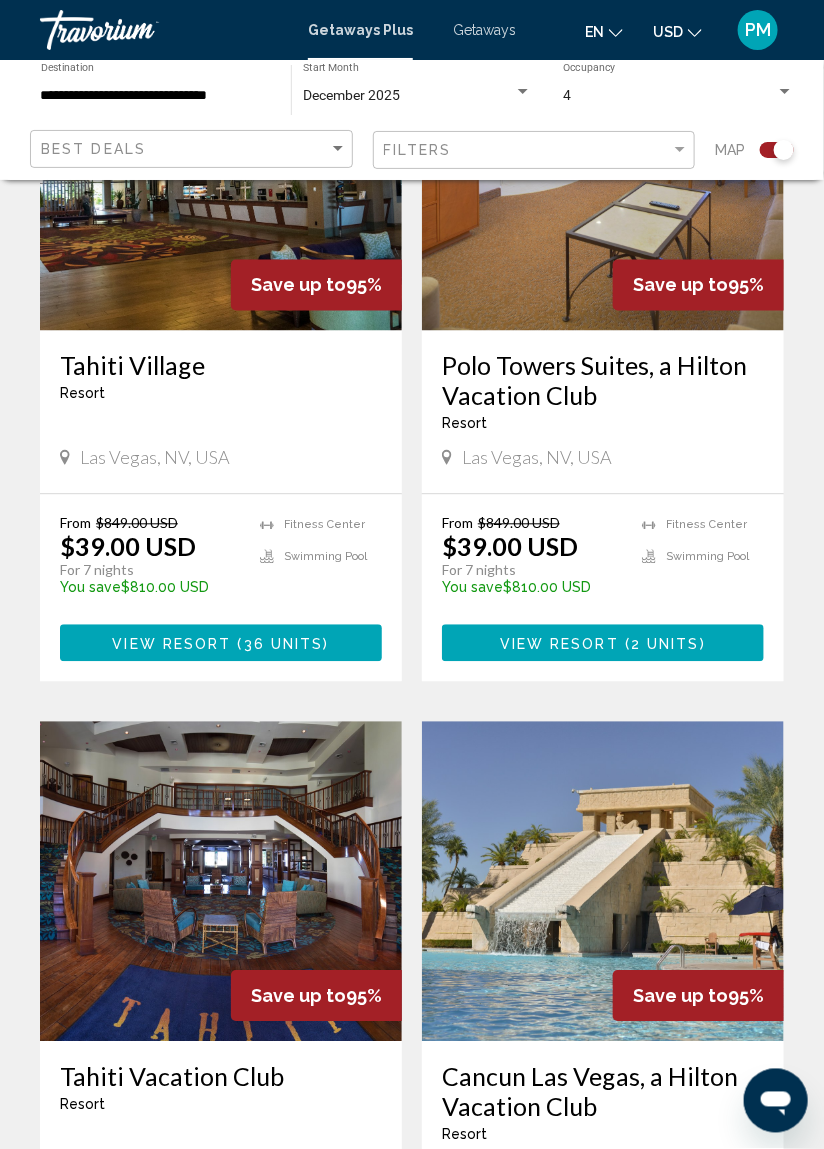 scroll, scrollTop: 656, scrollLeft: 0, axis: vertical 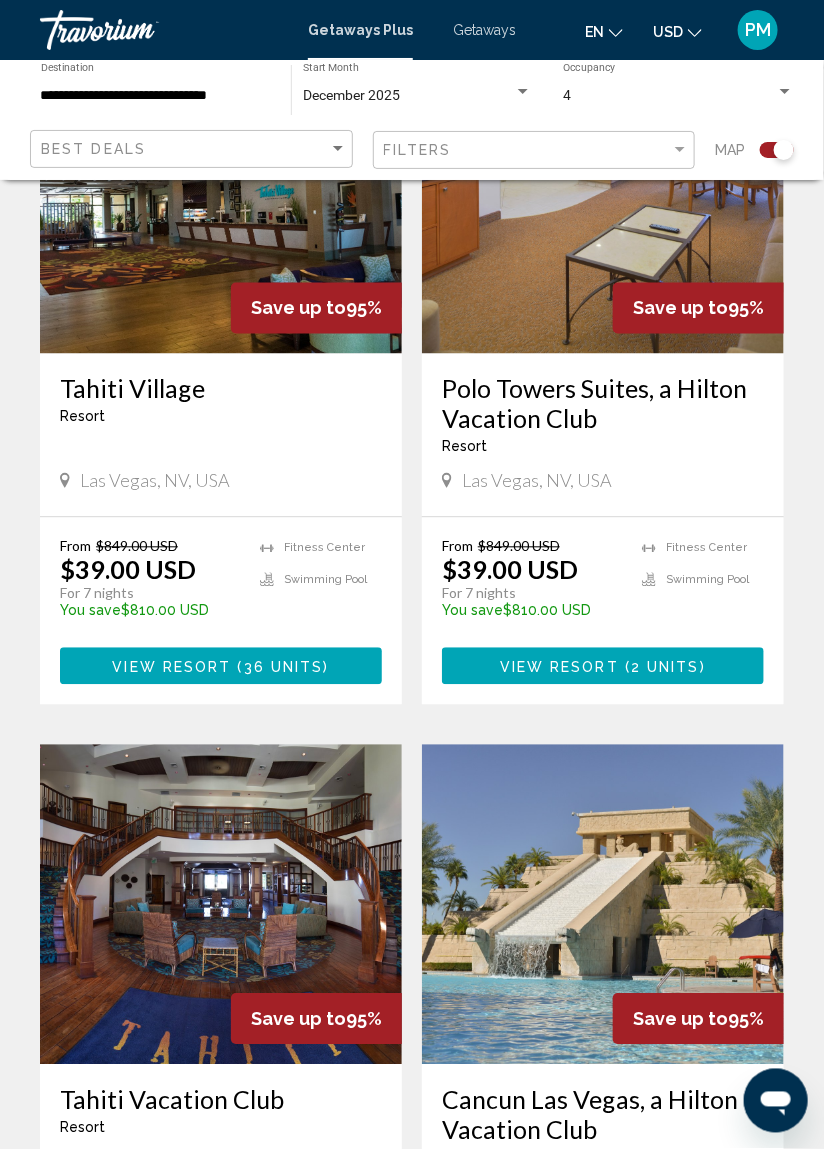 click on "2 units" at bounding box center [665, 667] 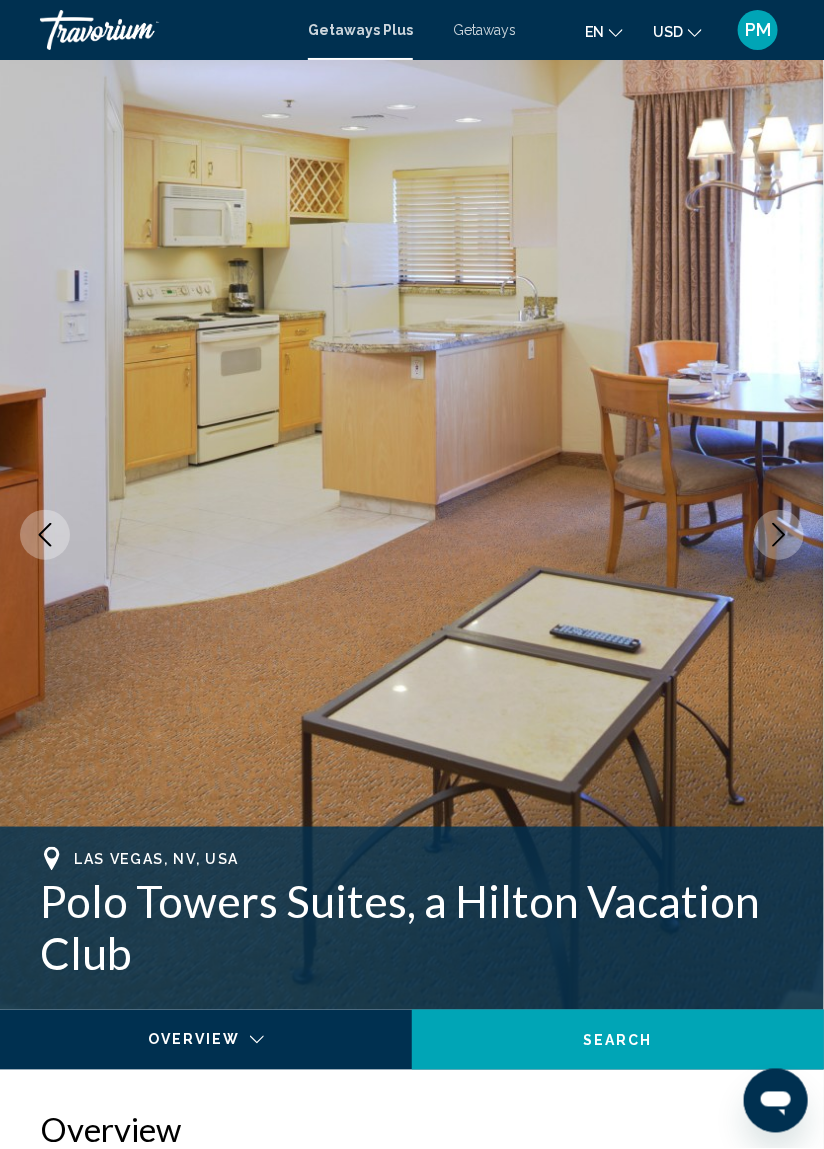 scroll, scrollTop: 0, scrollLeft: 0, axis: both 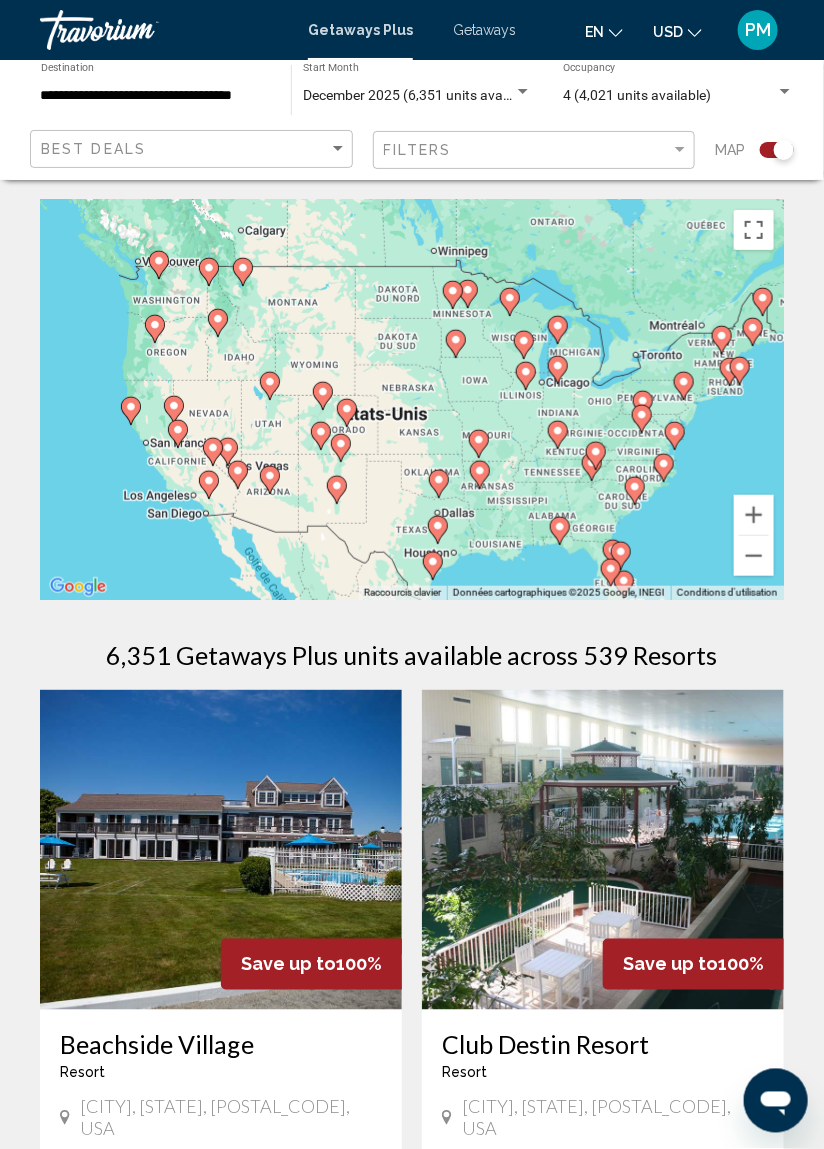click on "Pour activer le glissement avec le clavier, appuyez sur Alt+Entrée. Une fois ce mode activé, utilisez les touches fléchées pour déplacer le repère. Pour valider le déplacement, appuyez sur Entrée. Pour annuler, appuyez sur Échap." at bounding box center [412, 400] 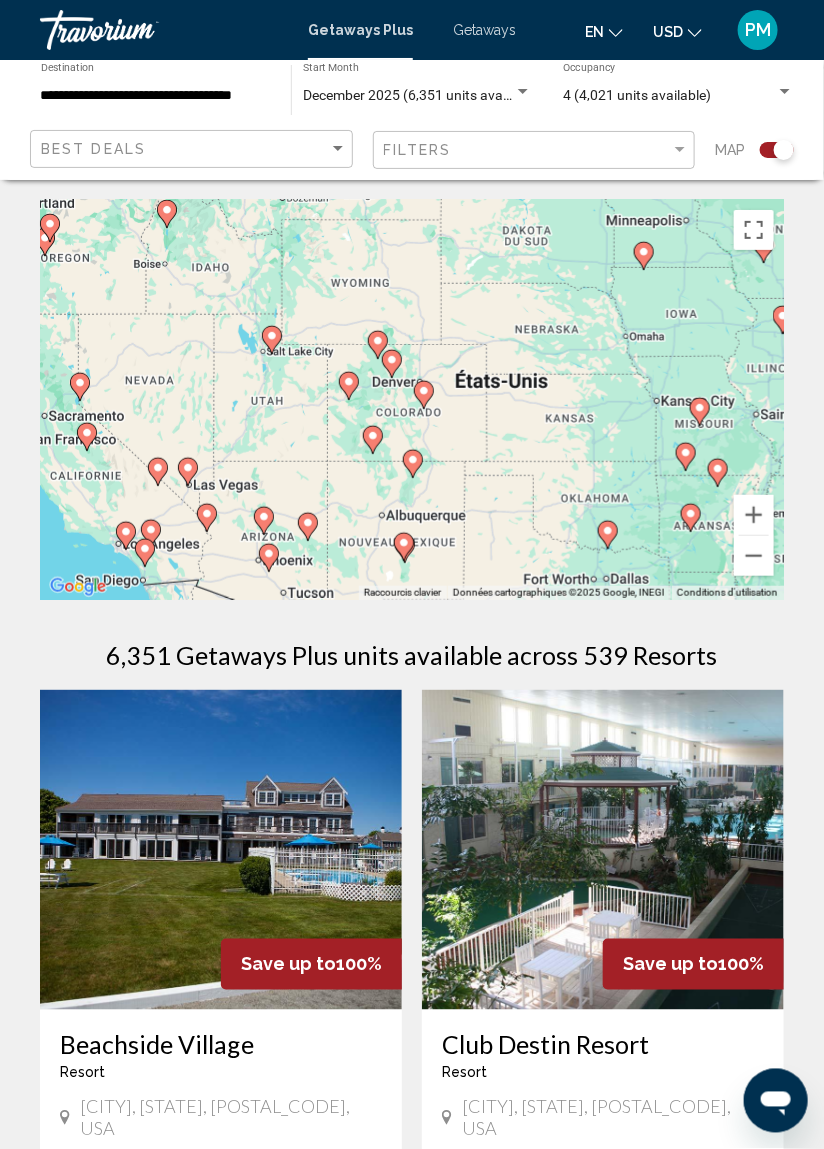 click on "Pour activer le glissement avec le clavier, appuyez sur Alt+Entrée. Une fois ce mode activé, utilisez les touches fléchées pour déplacer le repère. Pour valider le déplacement, appuyez sur Entrée. Pour annuler, appuyez sur Échap." at bounding box center (412, 400) 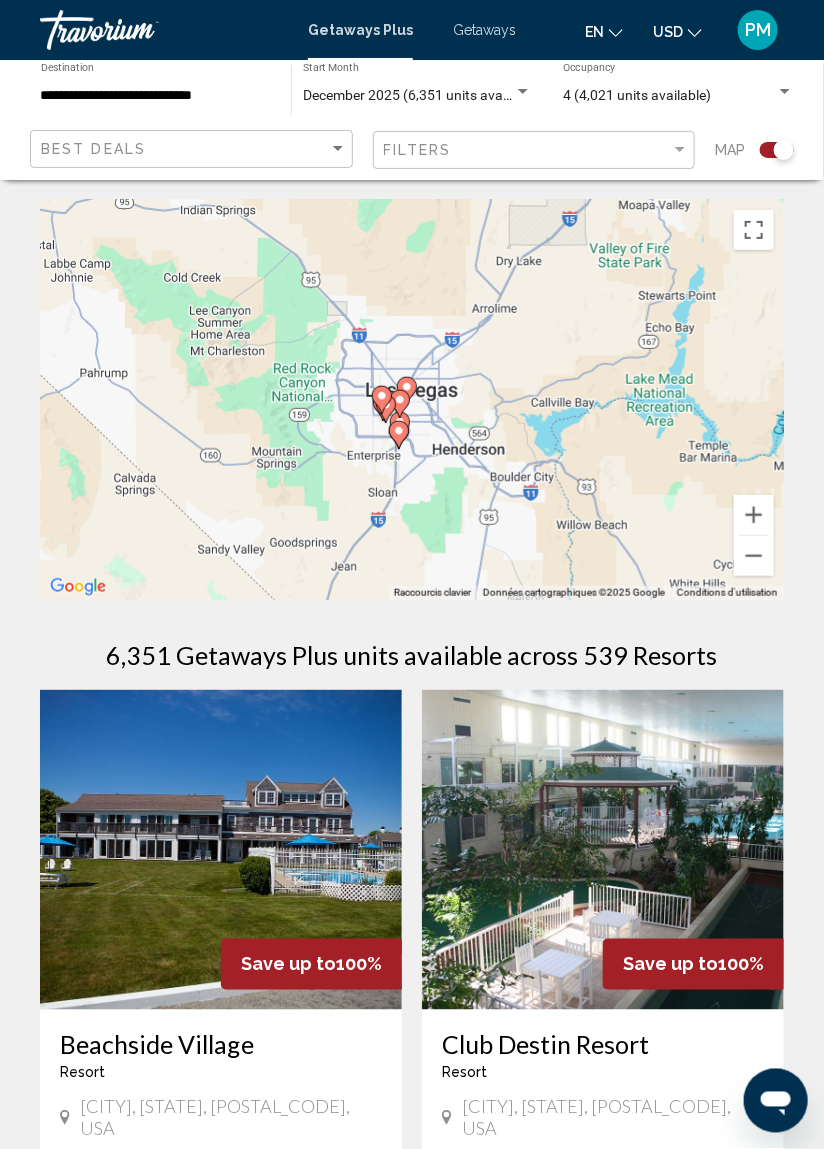 click 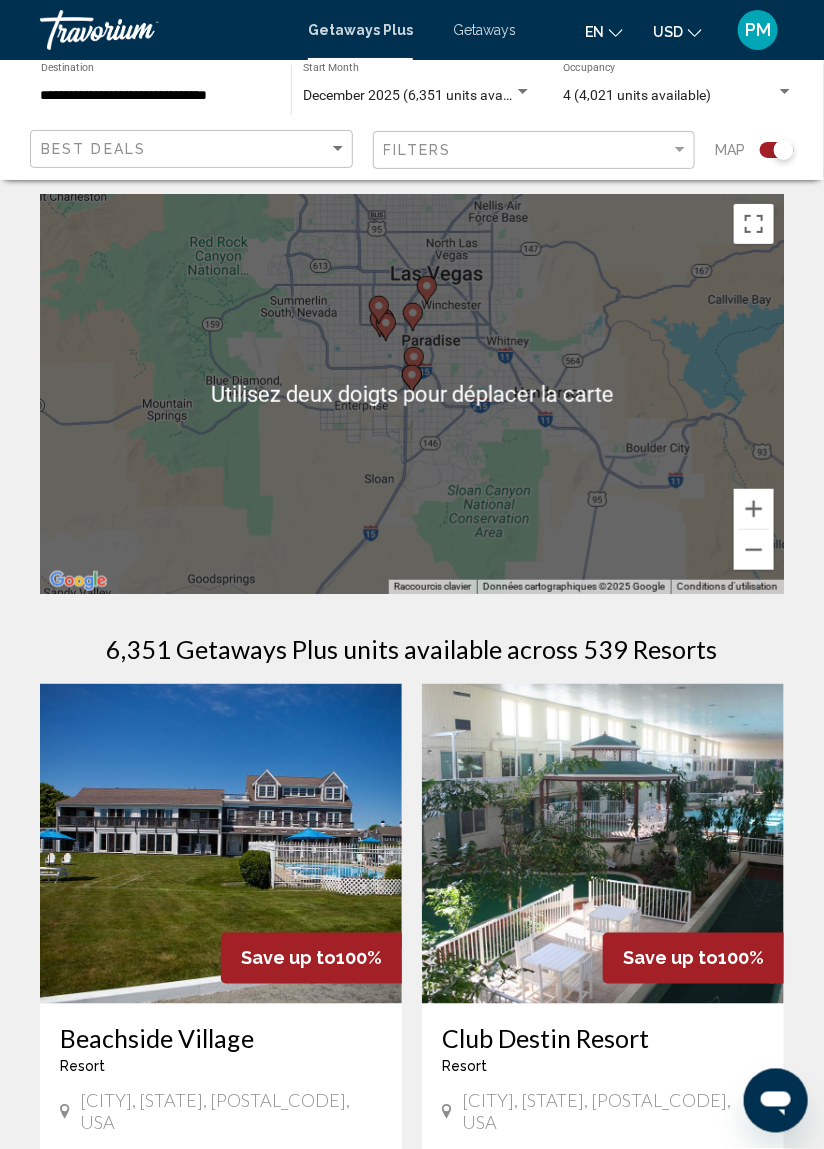 scroll, scrollTop: 0, scrollLeft: 0, axis: both 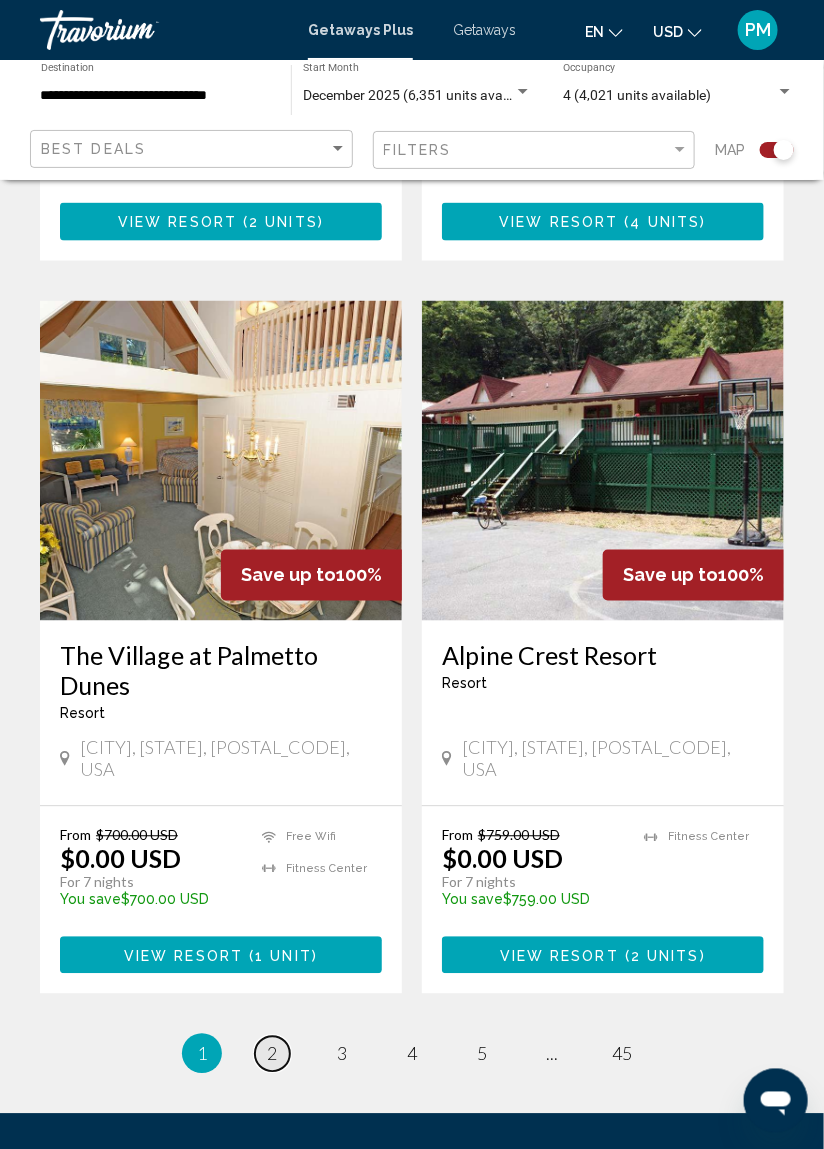 click on "2" at bounding box center [272, 1054] 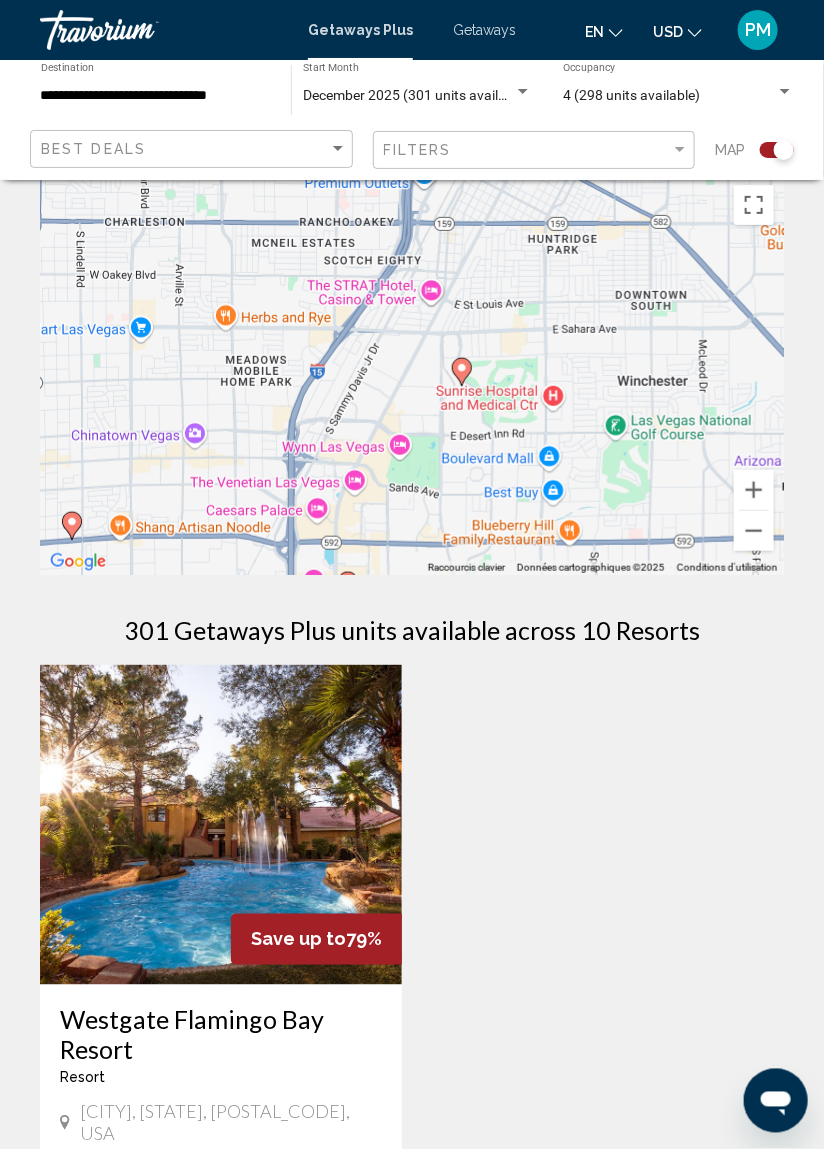 scroll, scrollTop: 0, scrollLeft: 0, axis: both 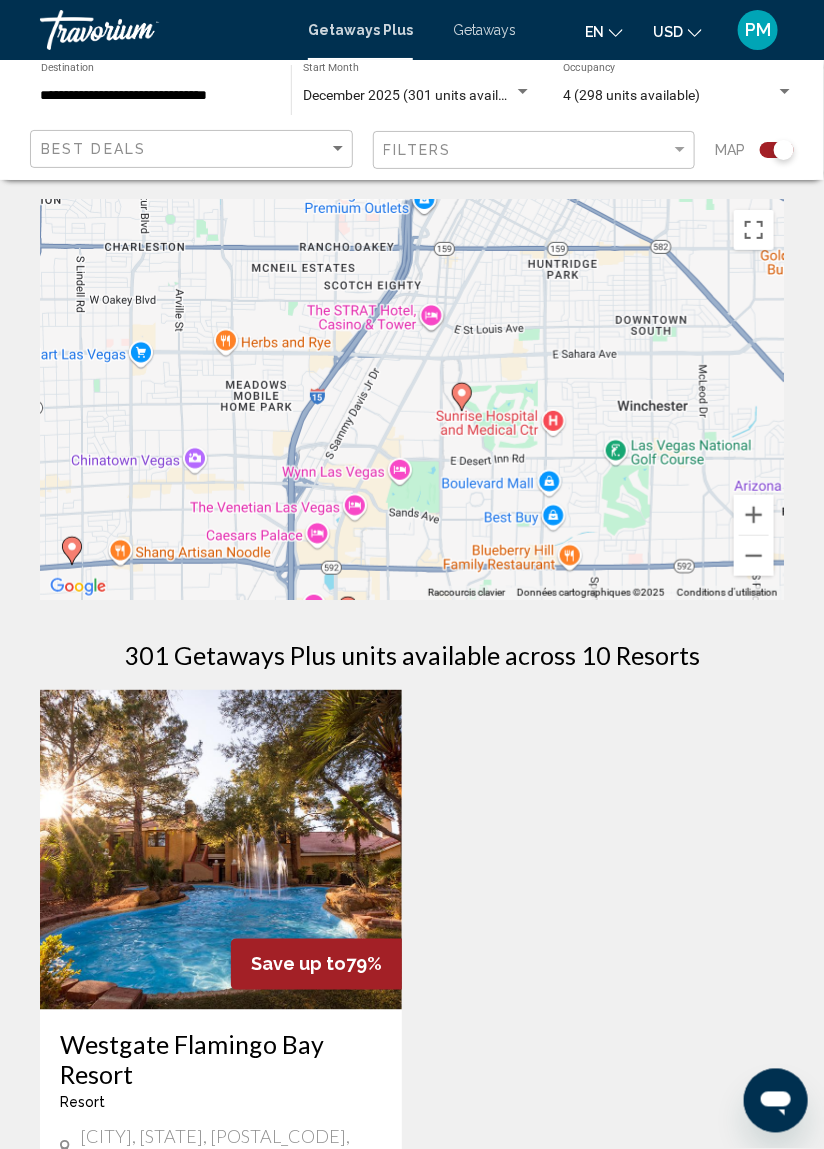 click on "4 (298 units available)" at bounding box center (669, 96) 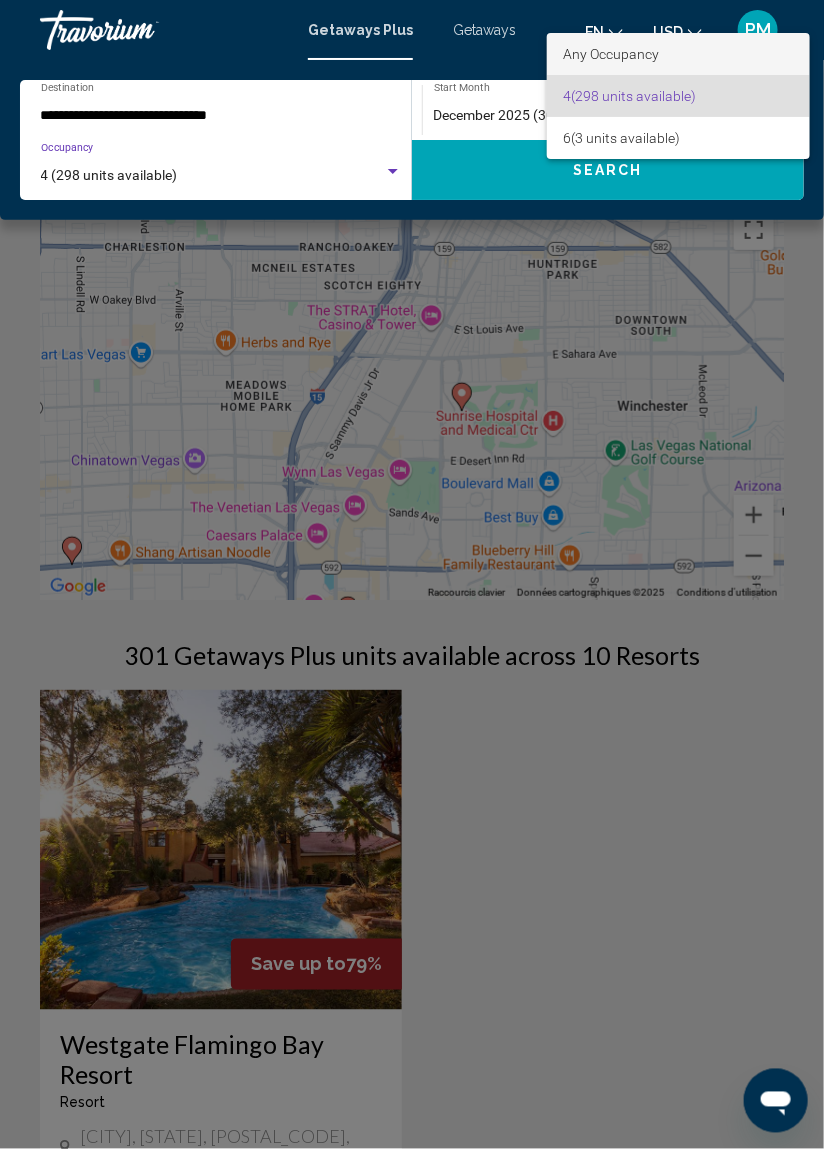click on "Any Occupancy" at bounding box center [611, 54] 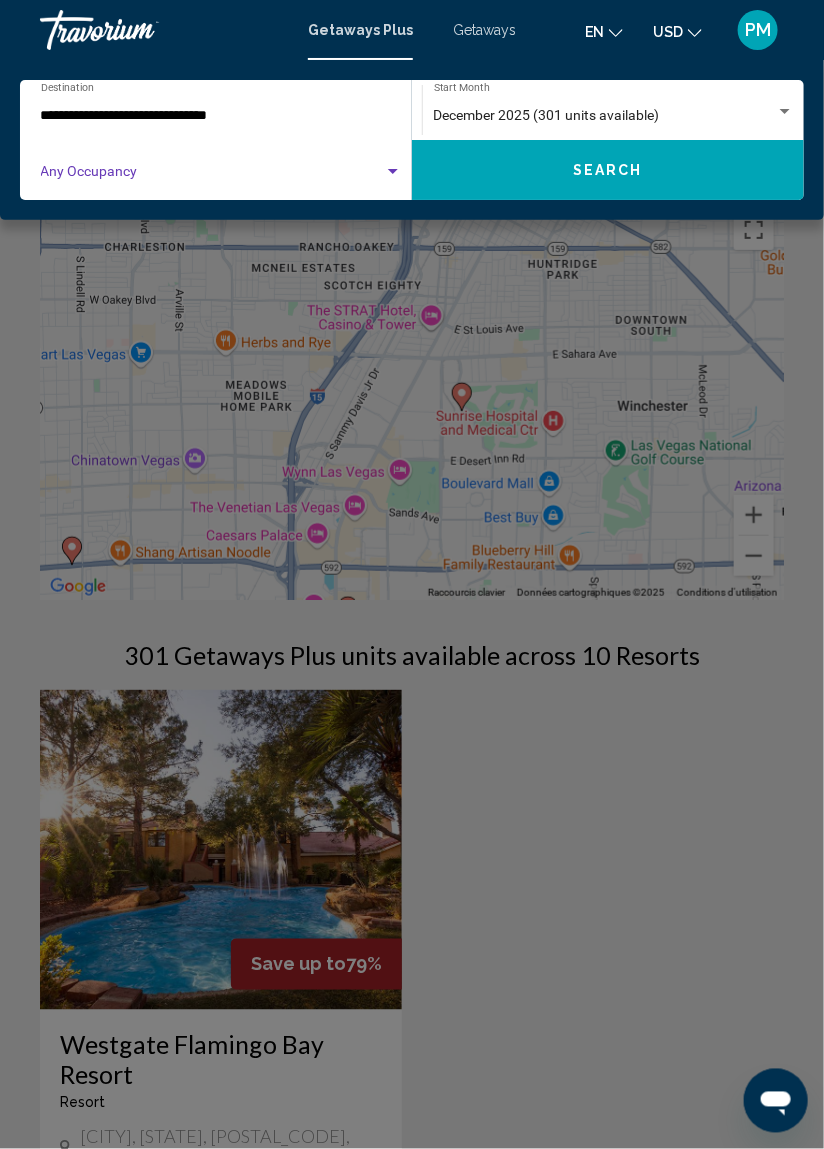 click on "Search" 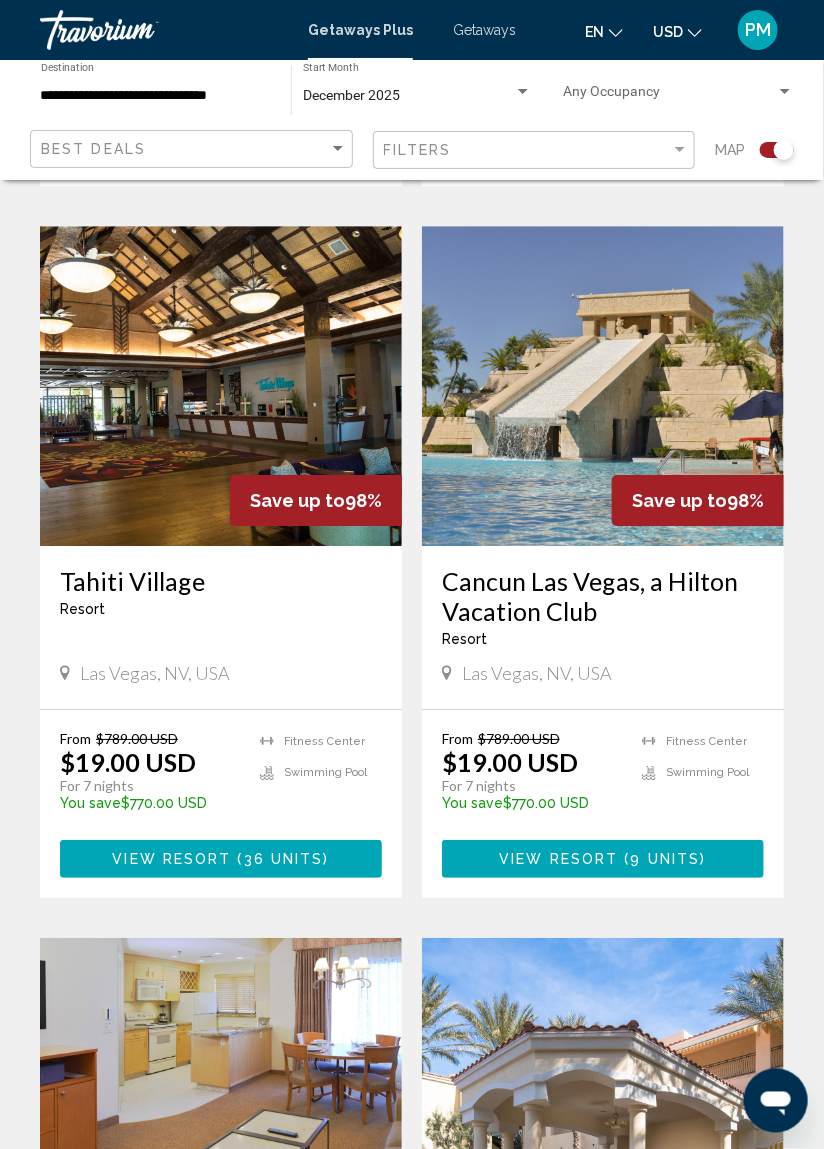 scroll, scrollTop: 1183, scrollLeft: 0, axis: vertical 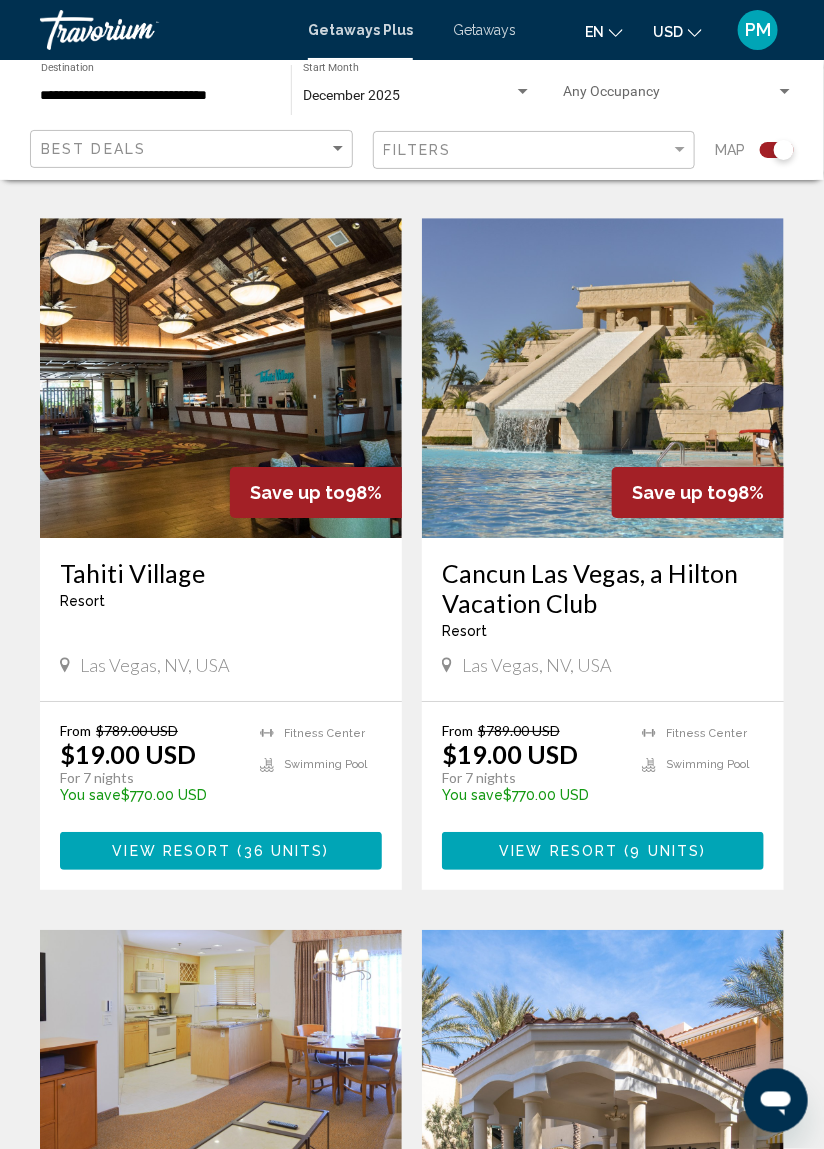 click on "Cancun Las Vegas, a Hilton Vacation Club" at bounding box center [603, 588] 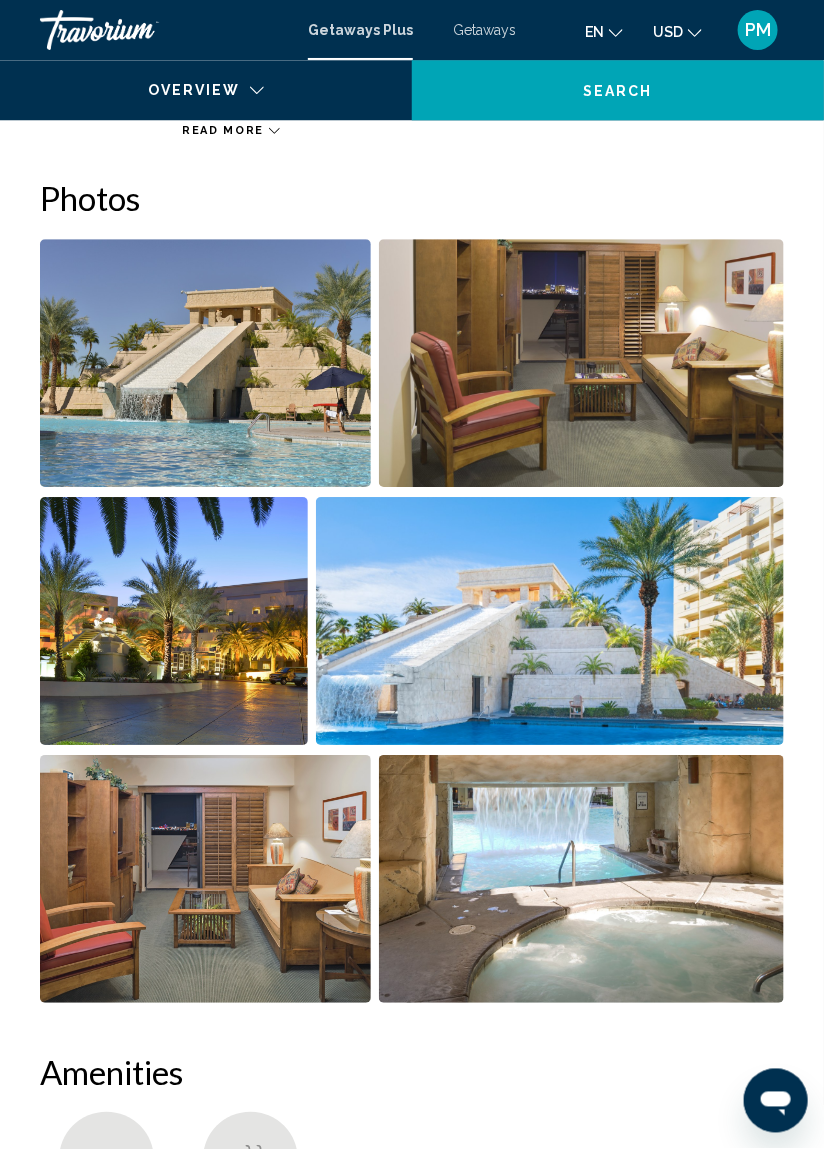 scroll, scrollTop: 0, scrollLeft: 0, axis: both 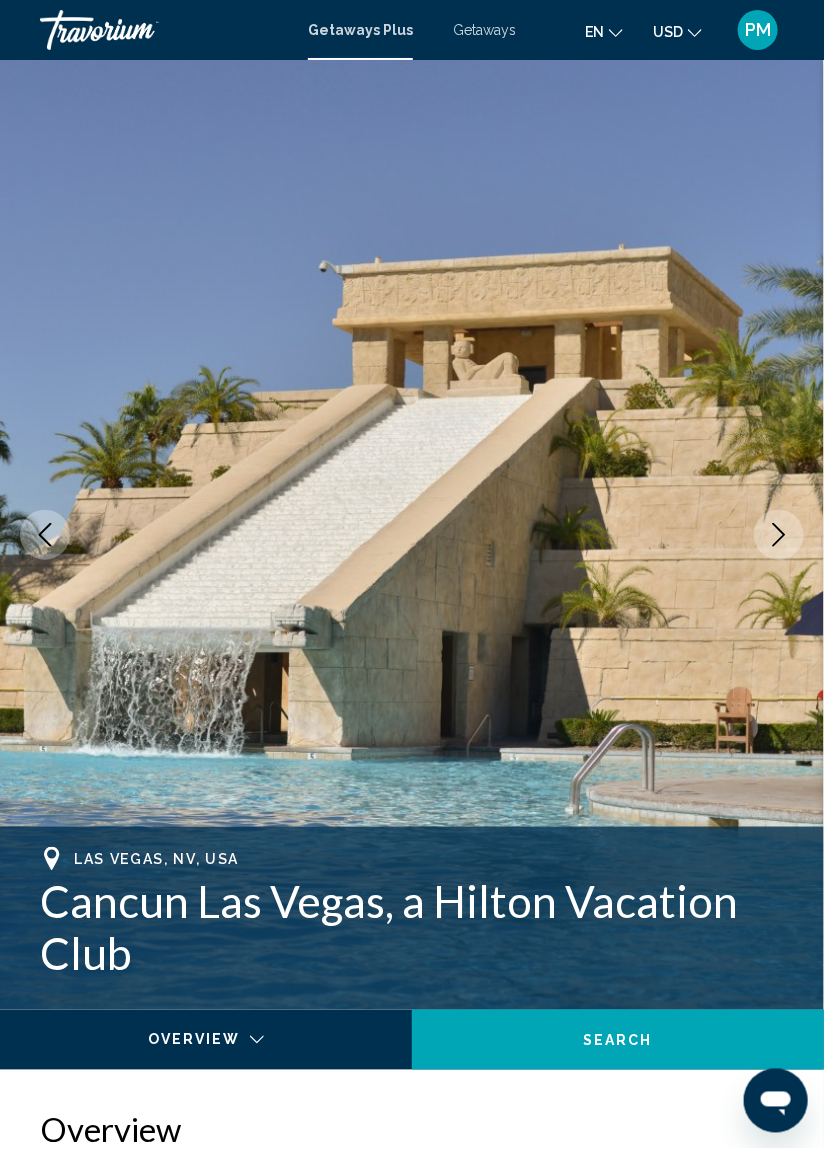 click on "Getaways" at bounding box center [484, 30] 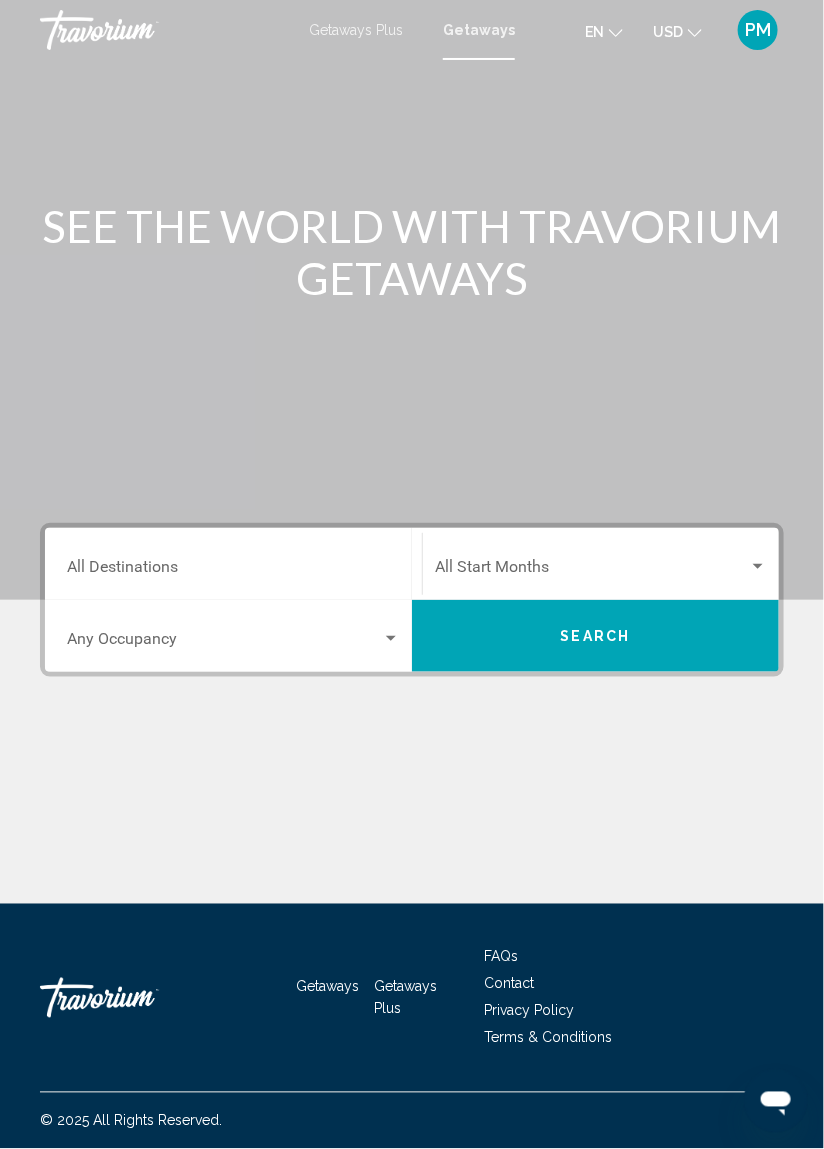 click on "Destination All Destinations" at bounding box center [233, 571] 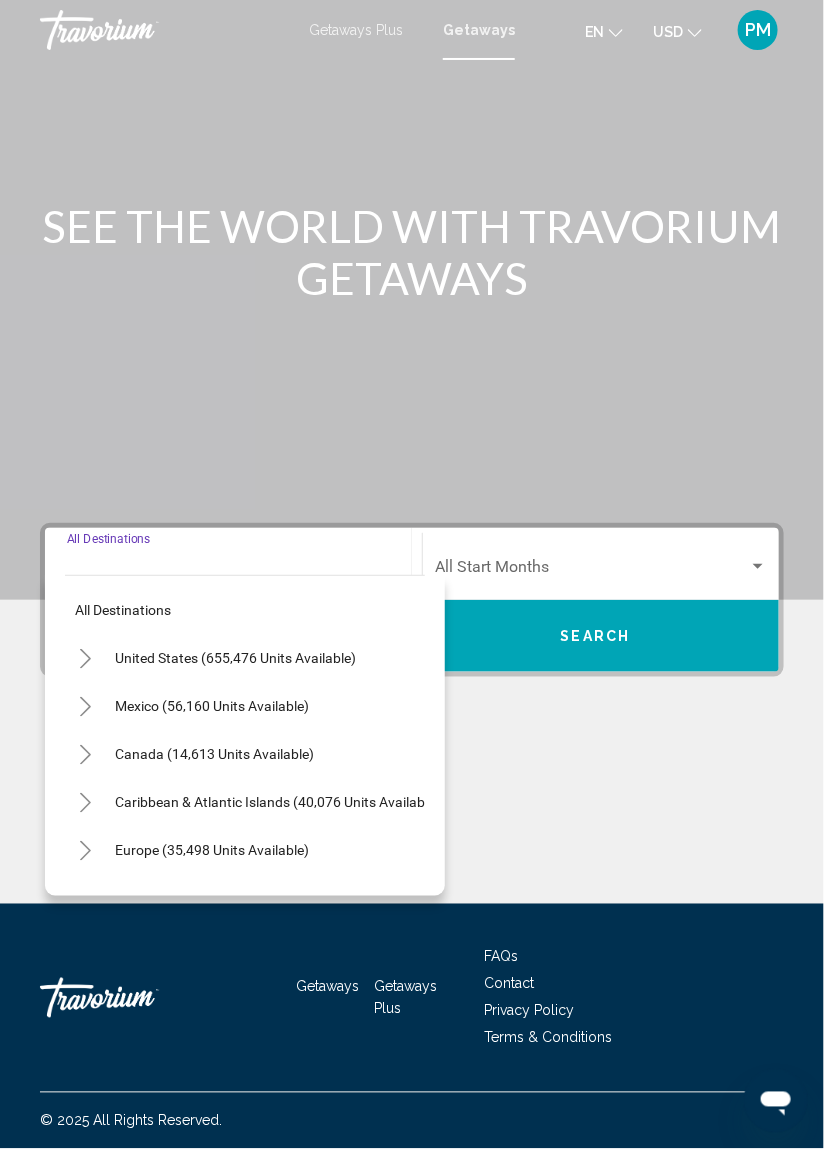 scroll, scrollTop: 96, scrollLeft: 0, axis: vertical 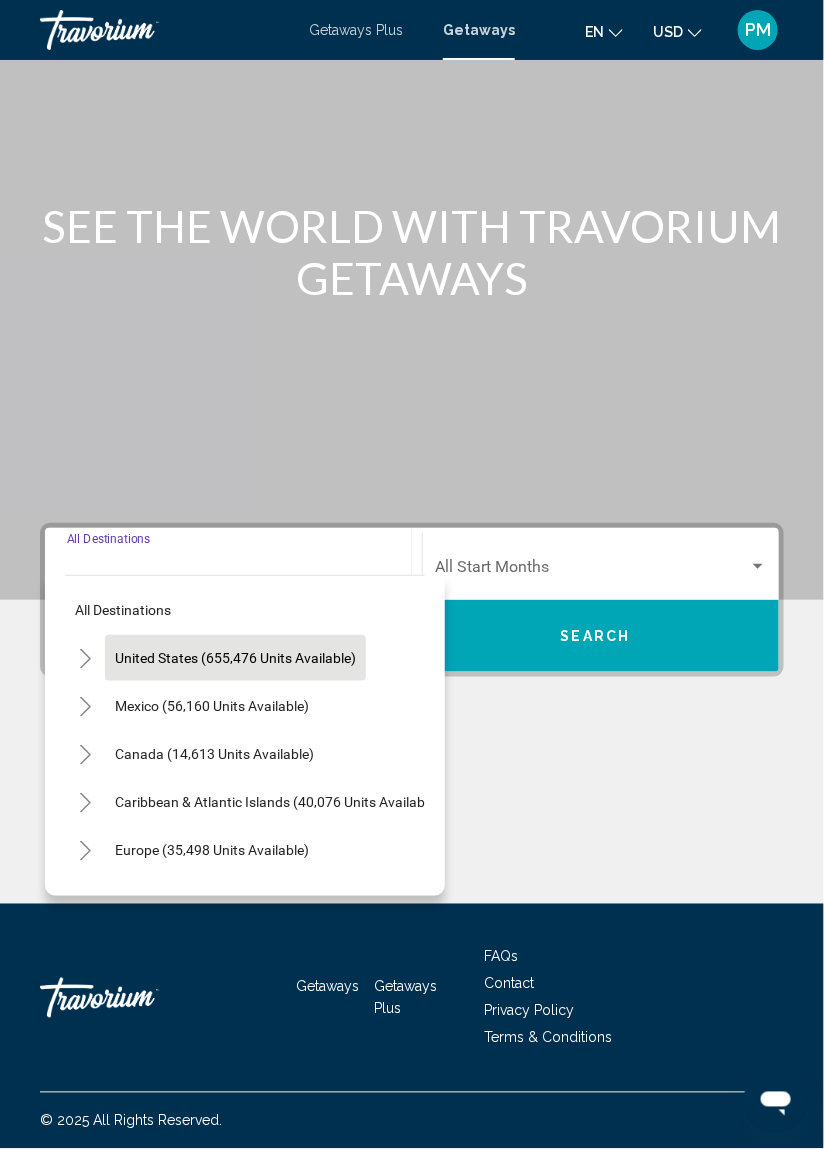 click on "United States (655,476 units available)" at bounding box center [212, 706] 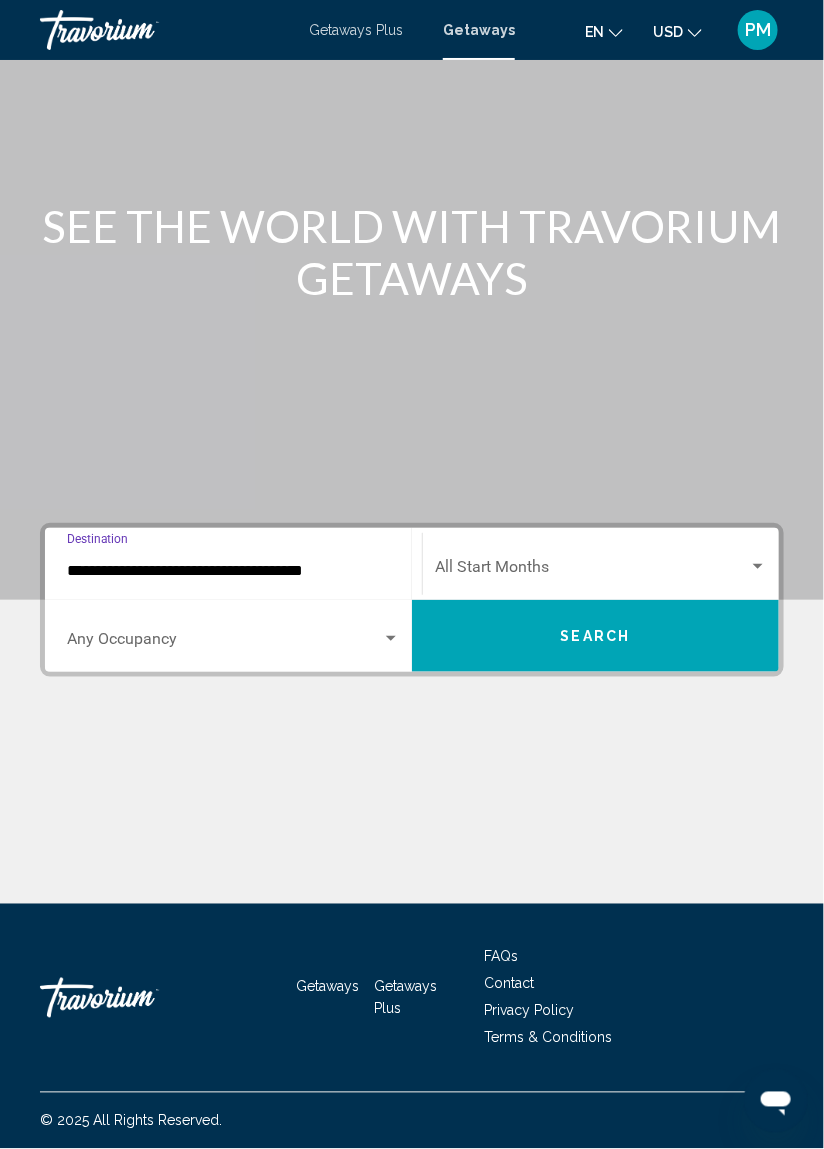 click at bounding box center [758, 566] 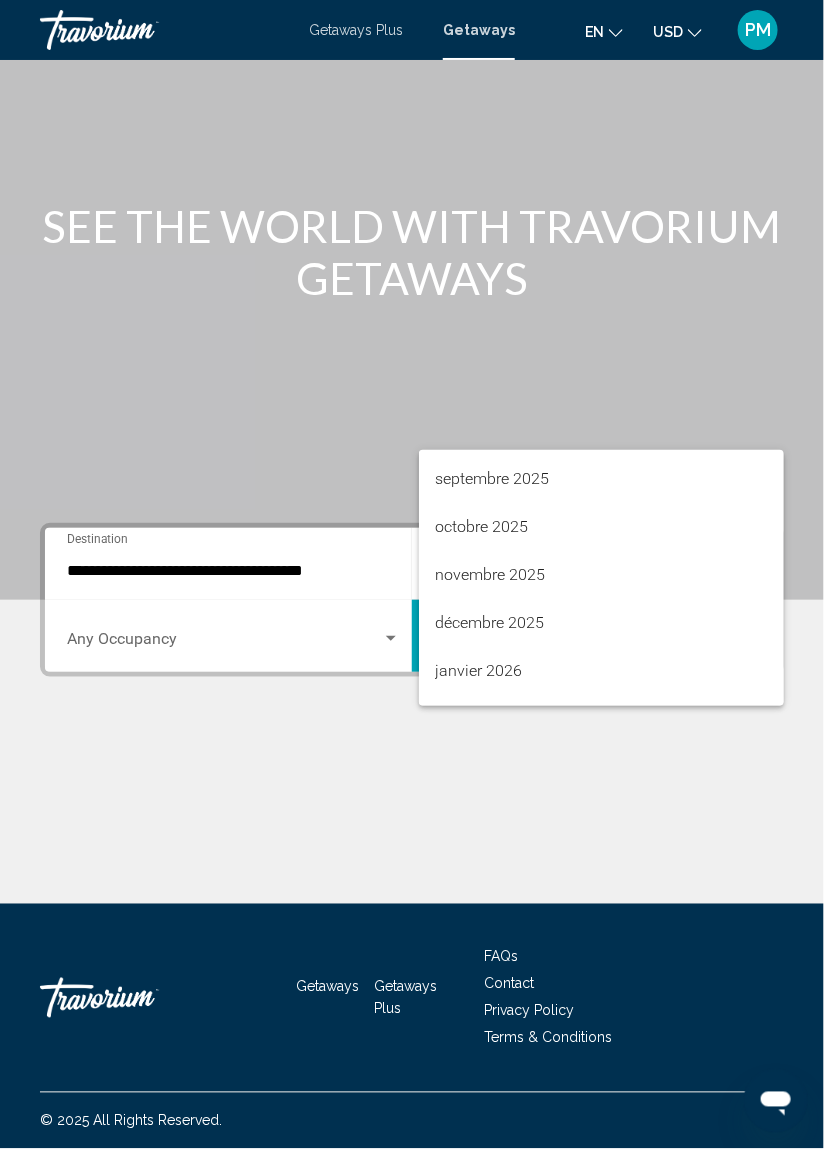 scroll, scrollTop: 92, scrollLeft: 0, axis: vertical 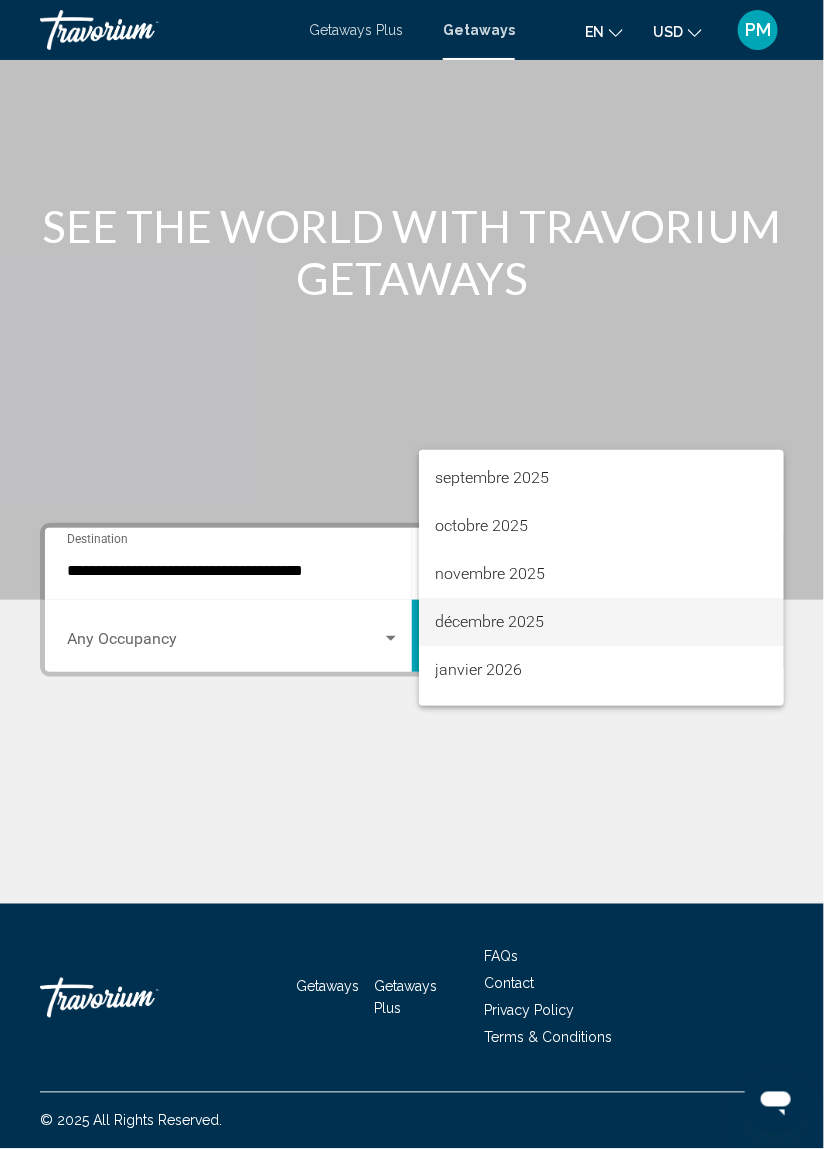 click on "décembre 2025" at bounding box center [601, 622] 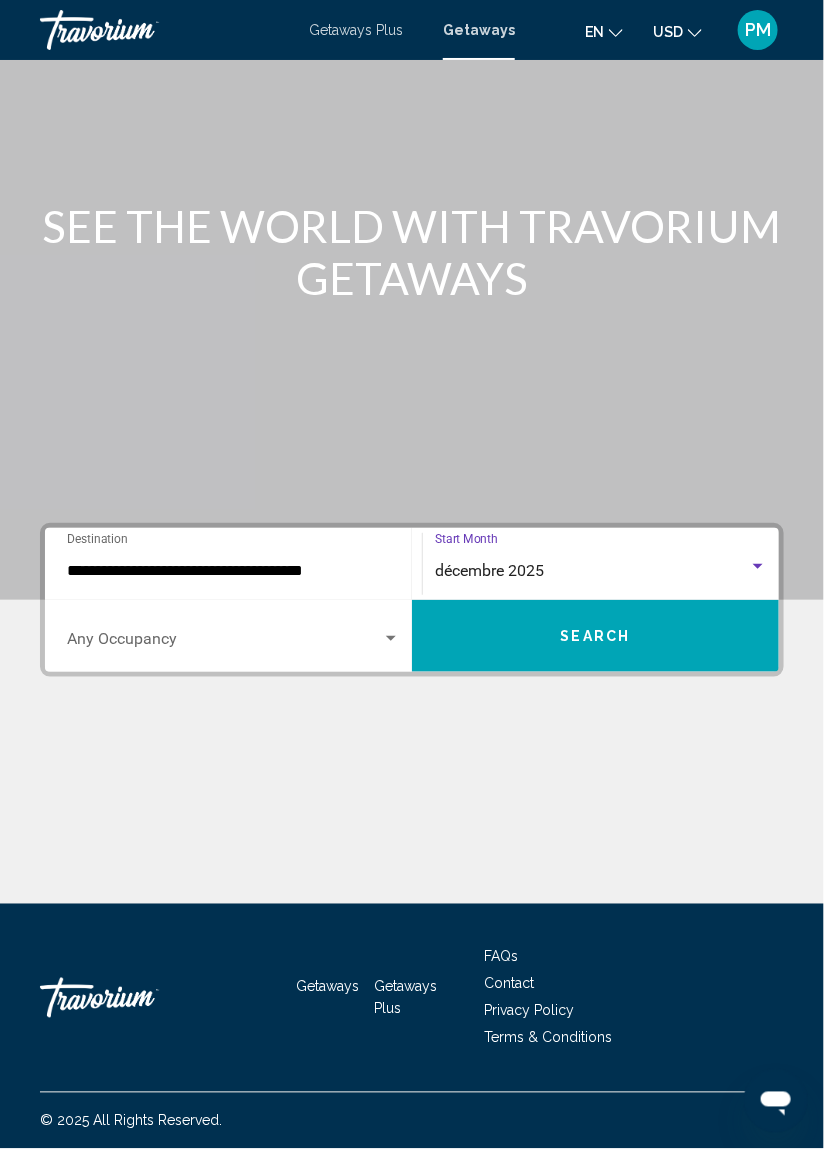click on "Search" at bounding box center [596, 637] 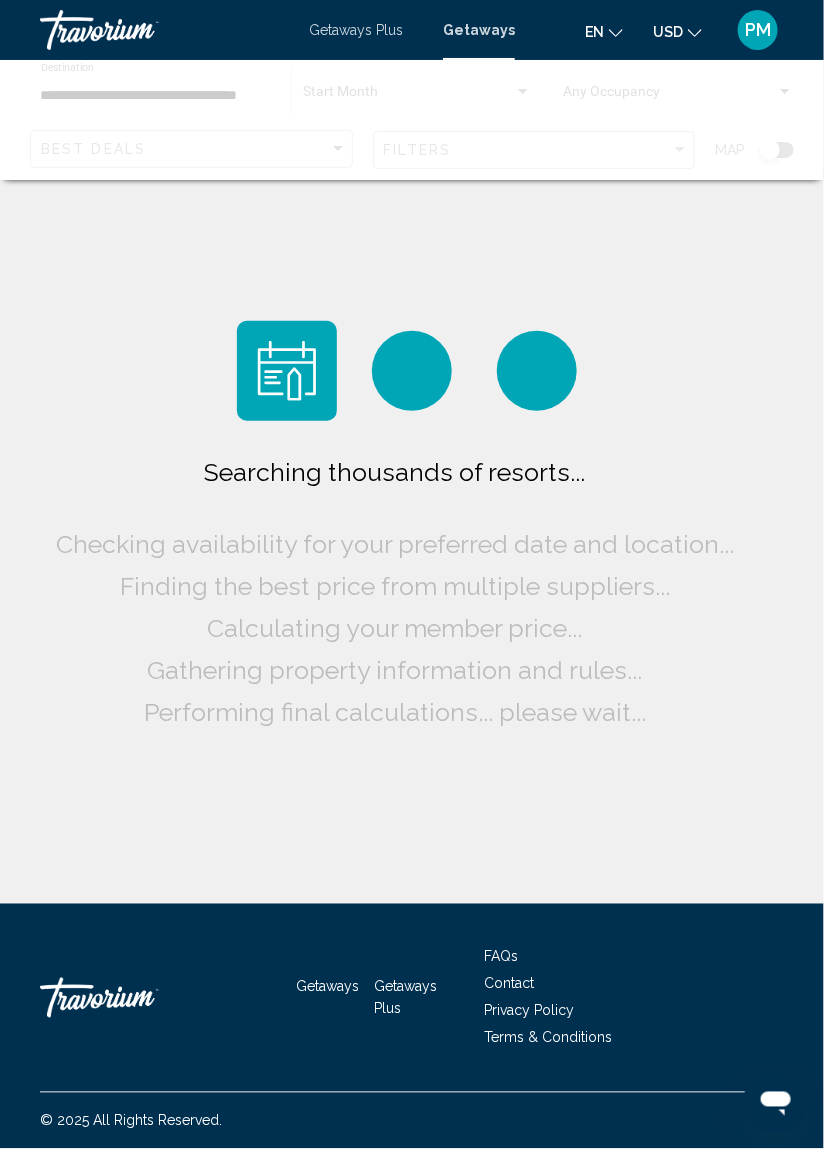 scroll, scrollTop: 0, scrollLeft: 0, axis: both 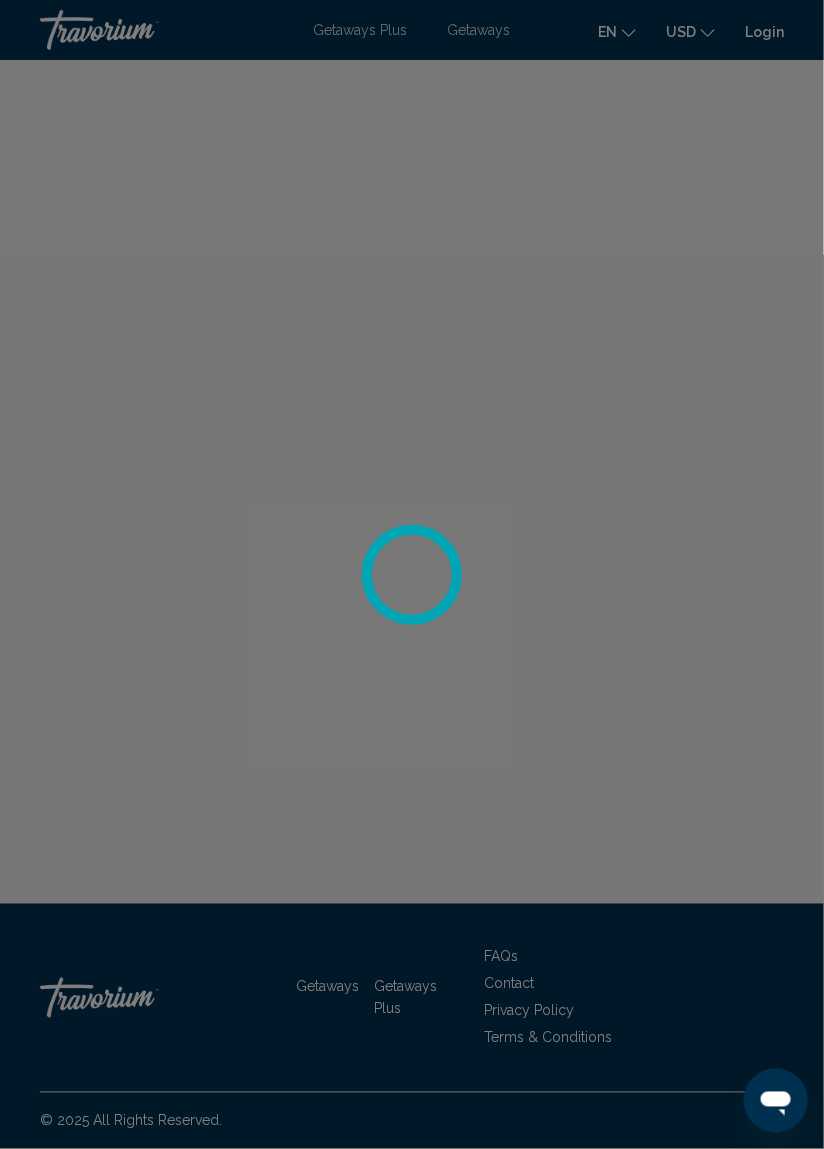 click at bounding box center [412, 574] 